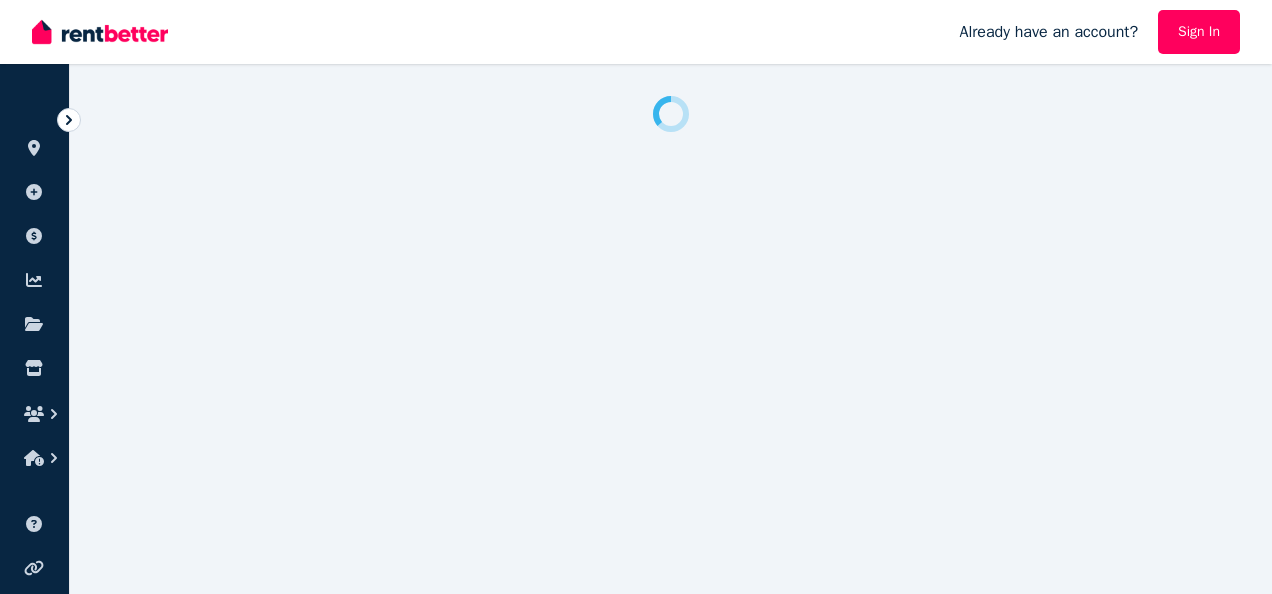 scroll, scrollTop: 0, scrollLeft: 0, axis: both 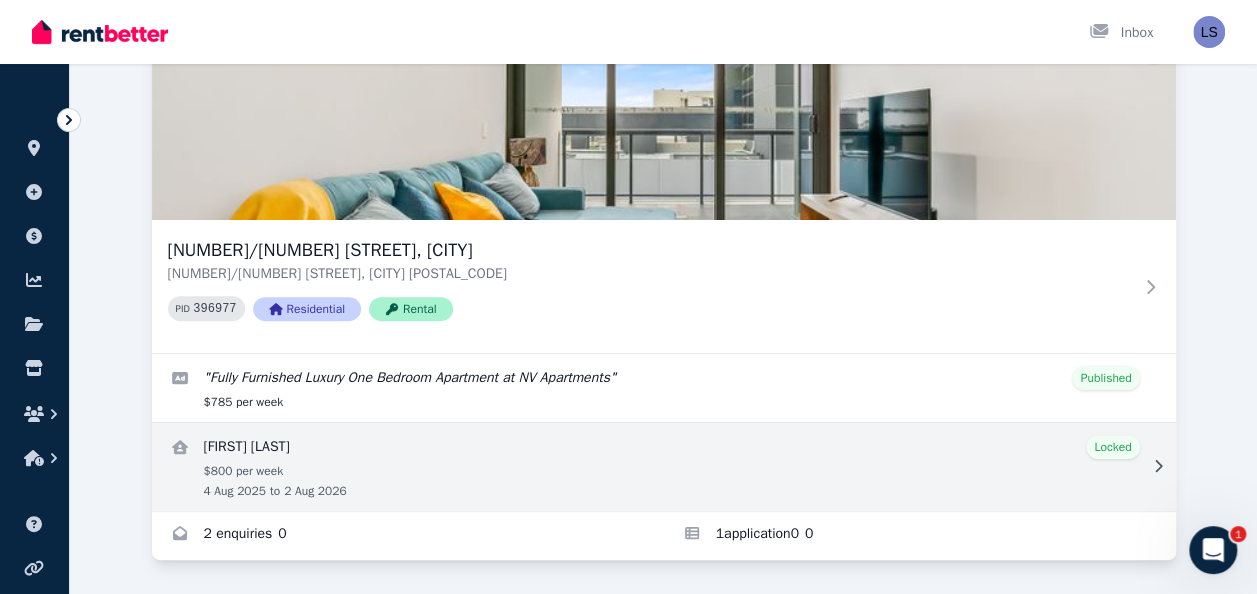 click at bounding box center (664, 467) 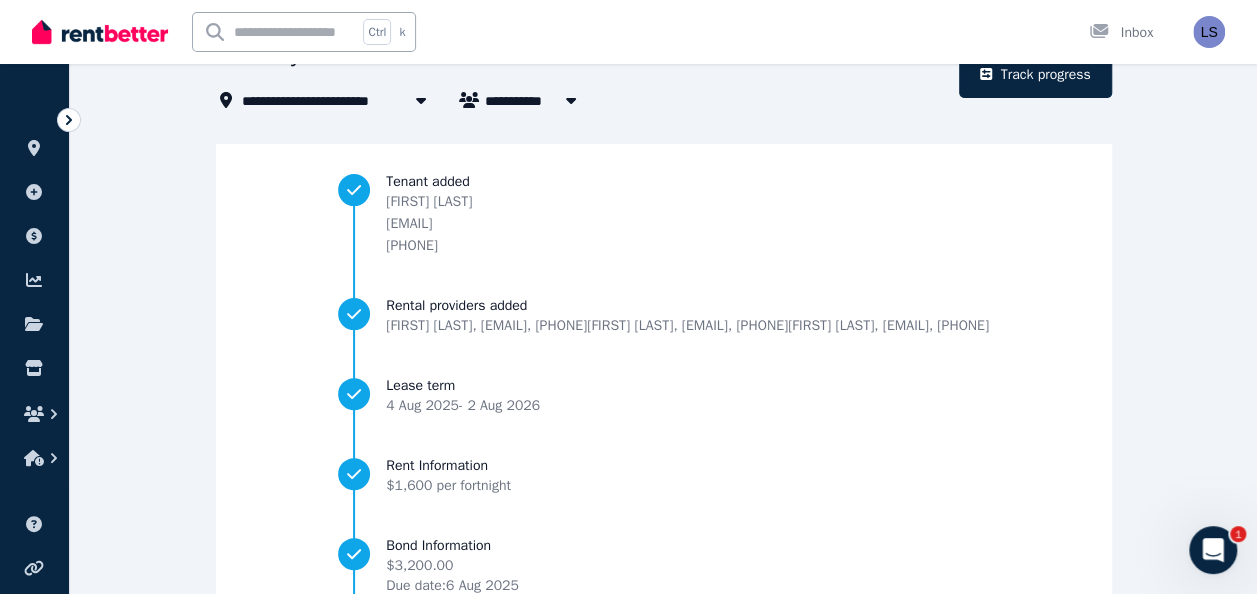 scroll, scrollTop: 0, scrollLeft: 0, axis: both 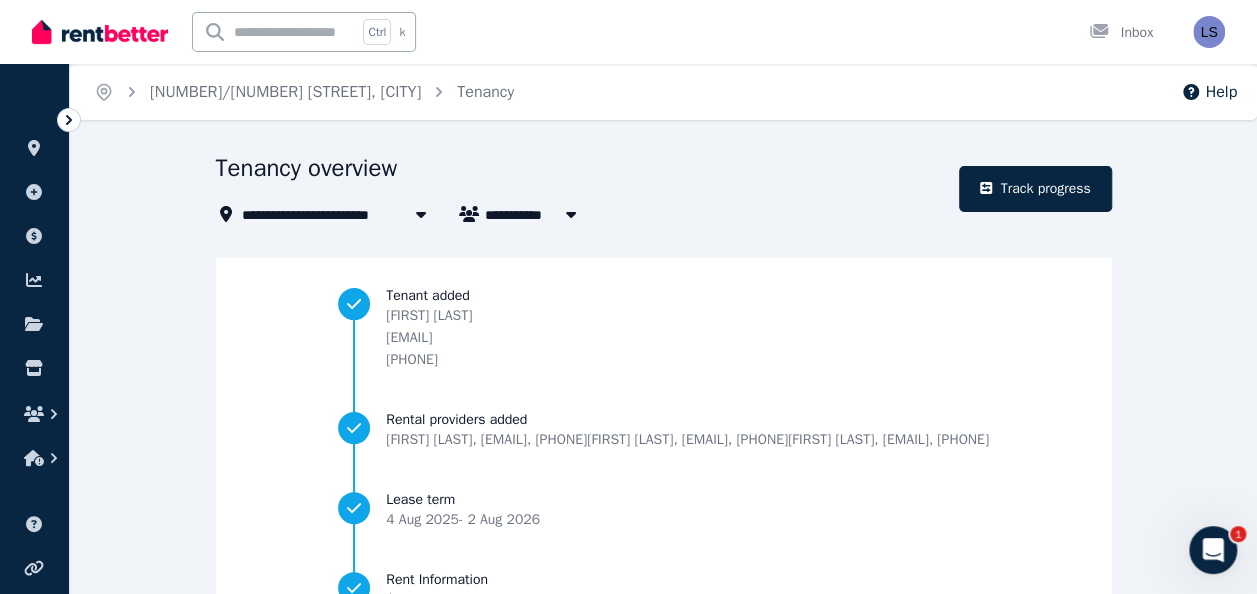 click 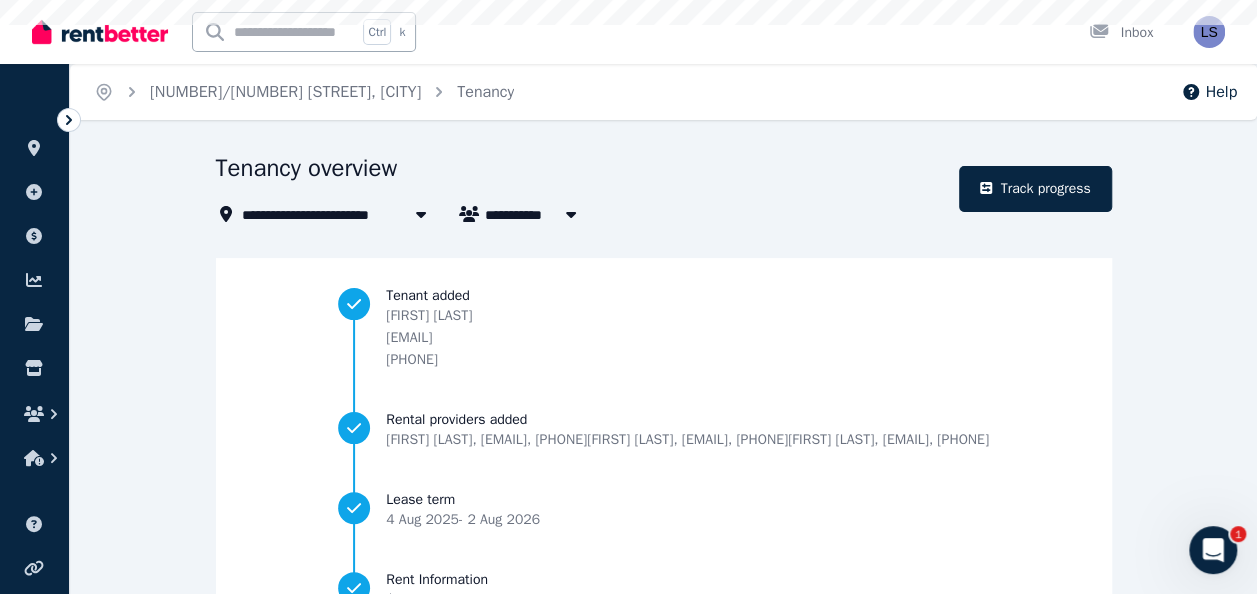 click on "[NUMBER]/[NUMBER] [STREET], [CITY]" at bounding box center [378, 214] 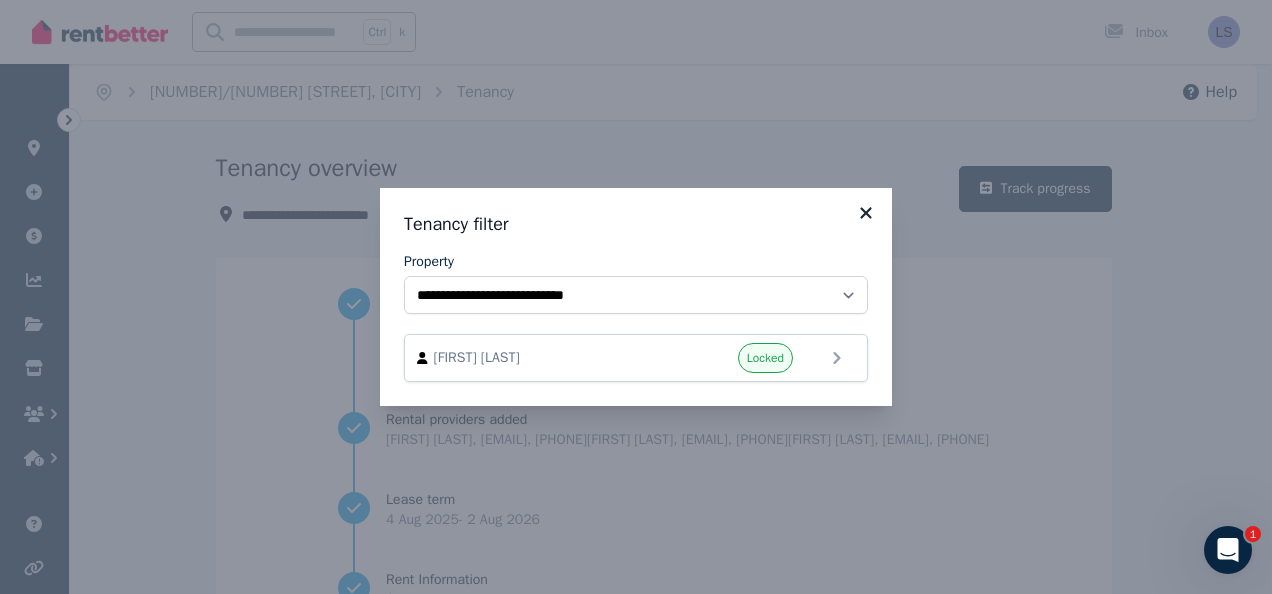 click 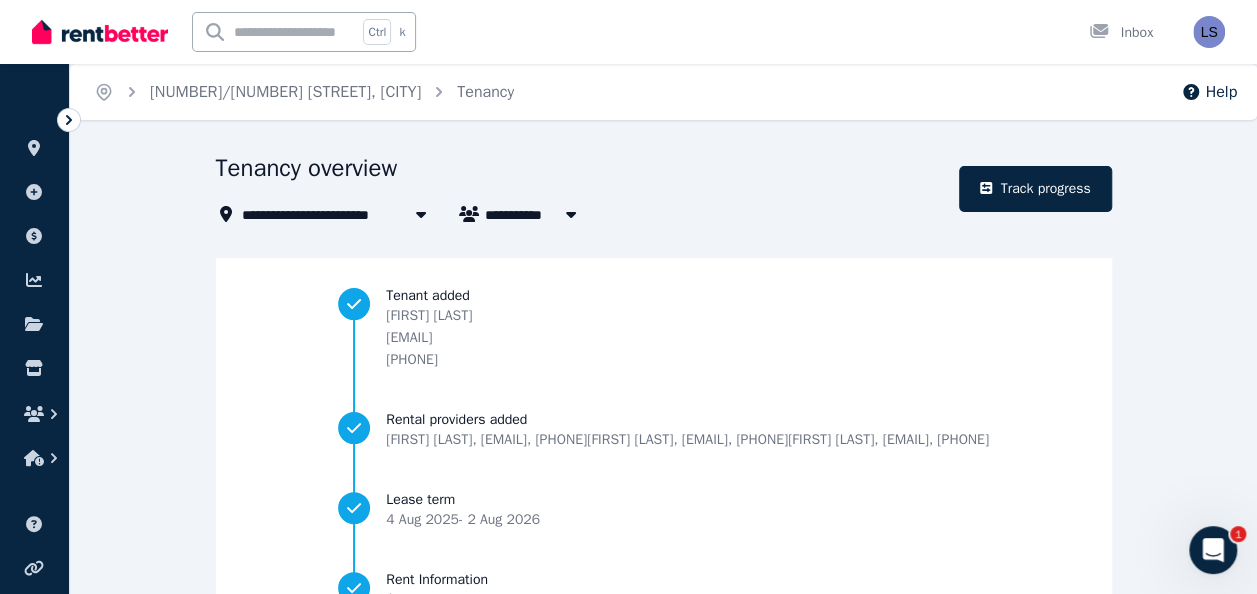 click 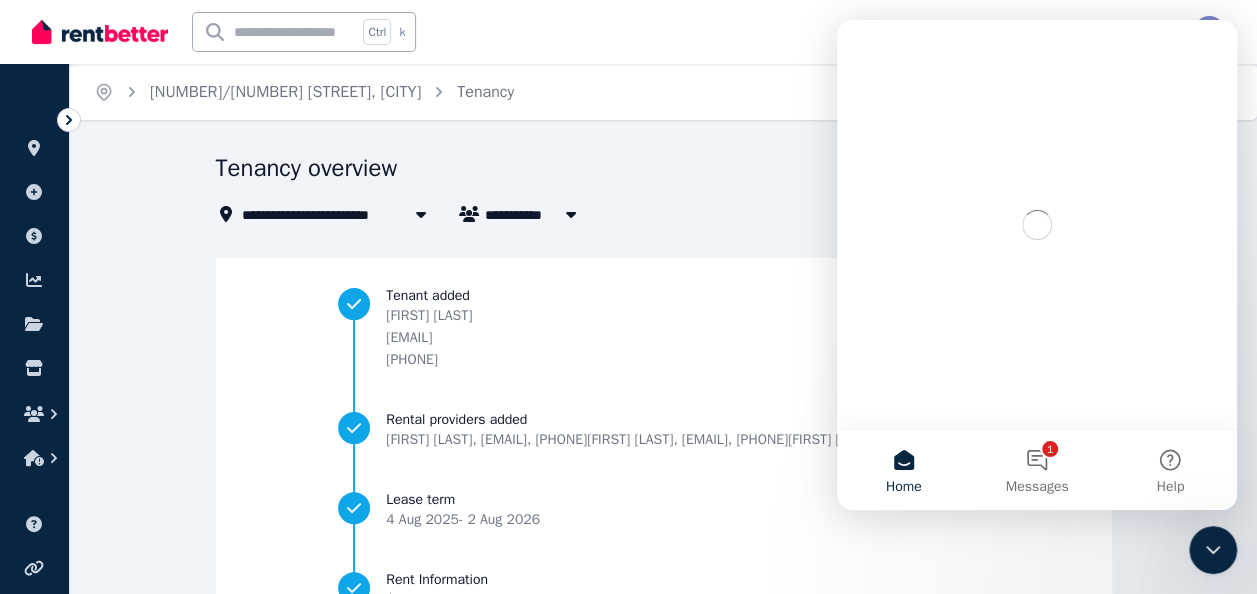 scroll, scrollTop: 0, scrollLeft: 0, axis: both 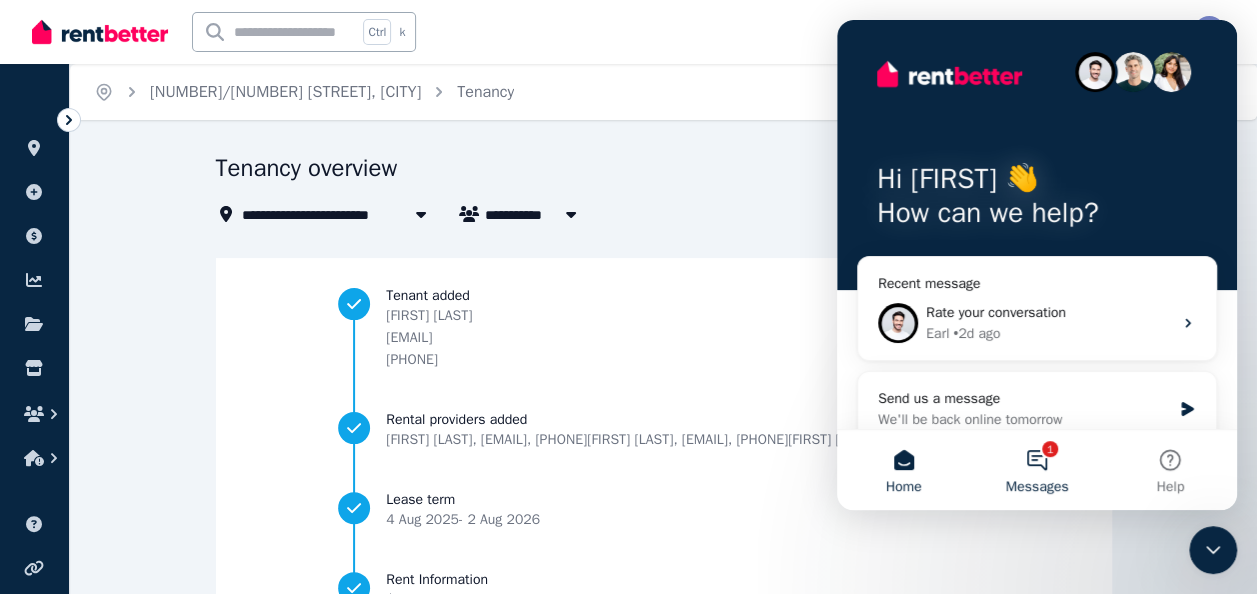click on "Messages" at bounding box center (1037, 487) 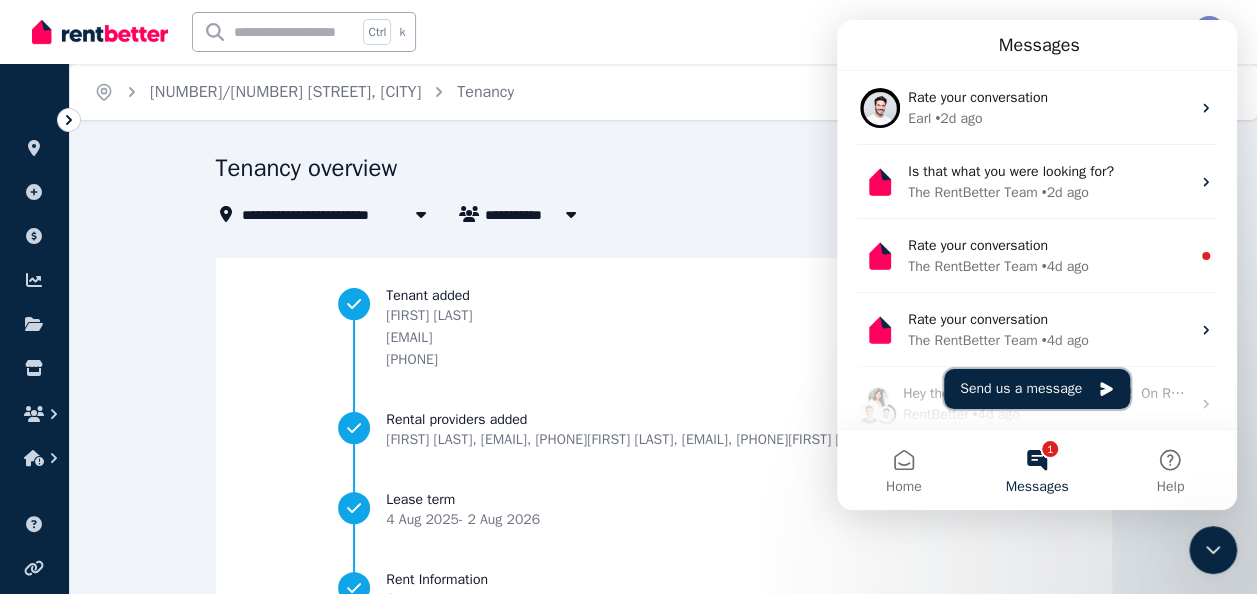click on "Send us a message" at bounding box center (1037, 389) 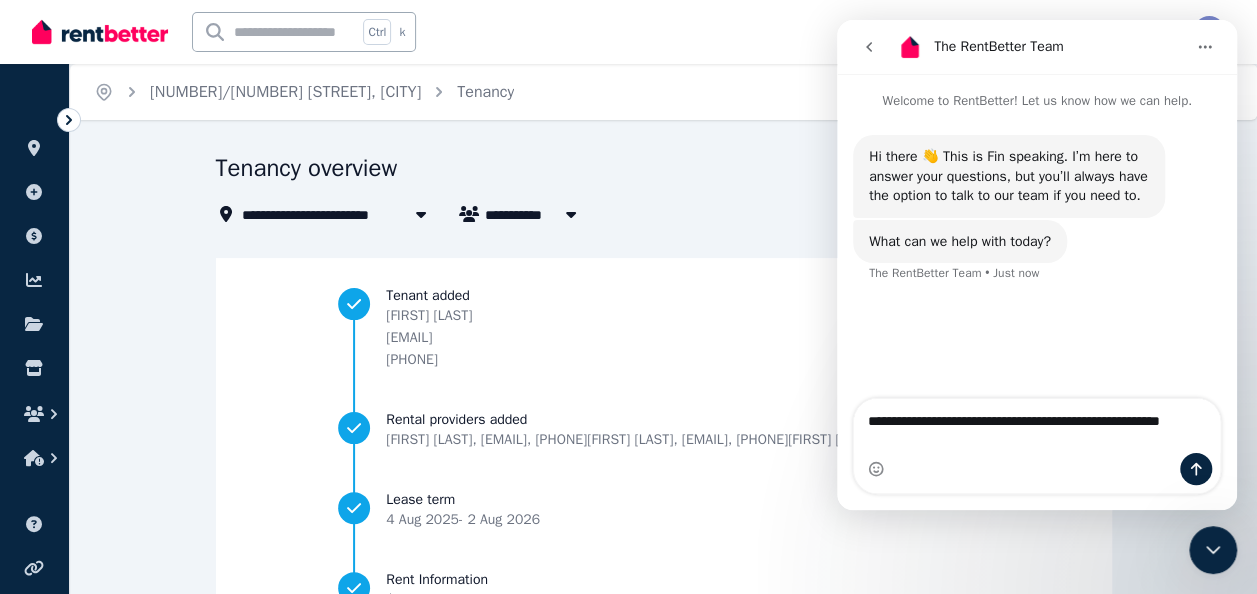 scroll, scrollTop: 0, scrollLeft: 0, axis: both 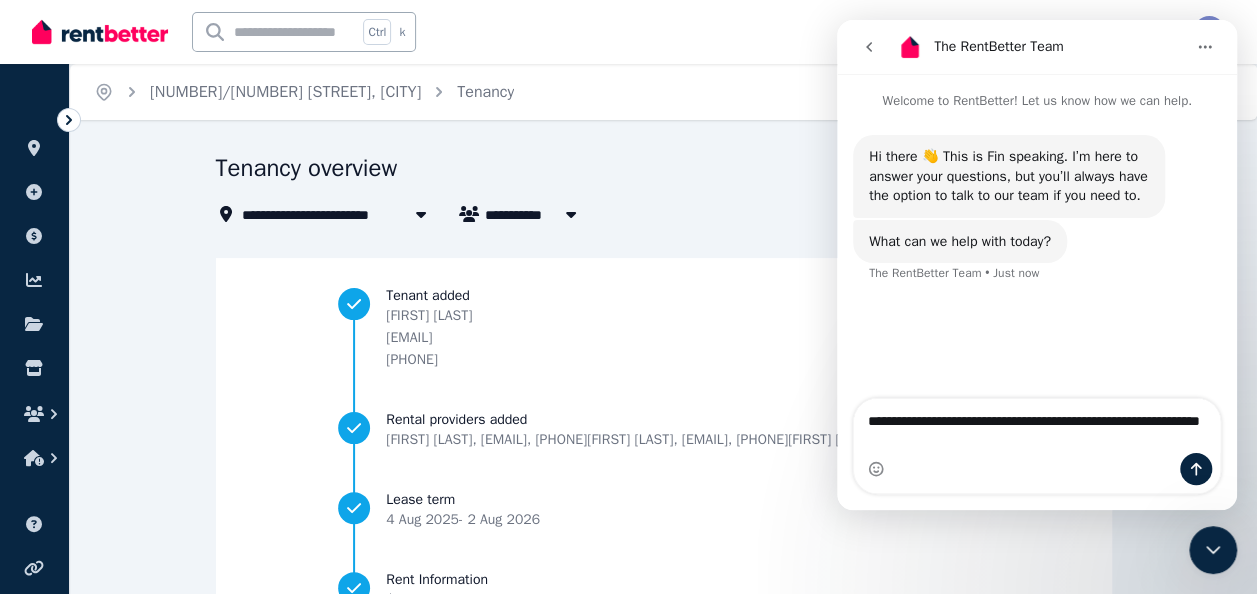 type on "**********" 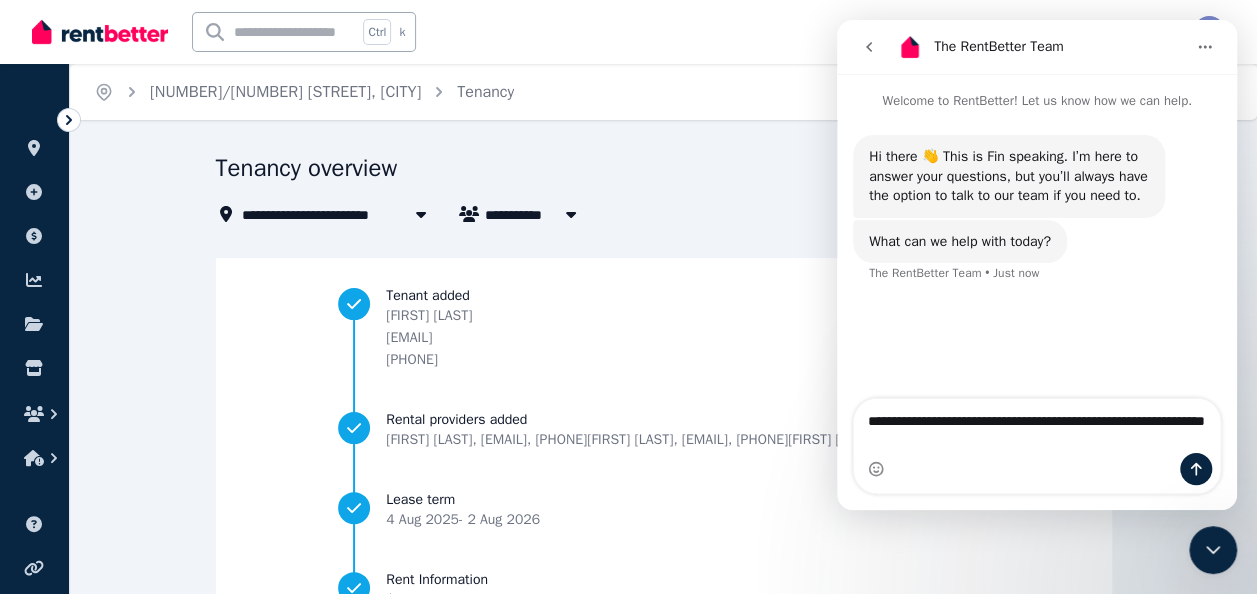 type 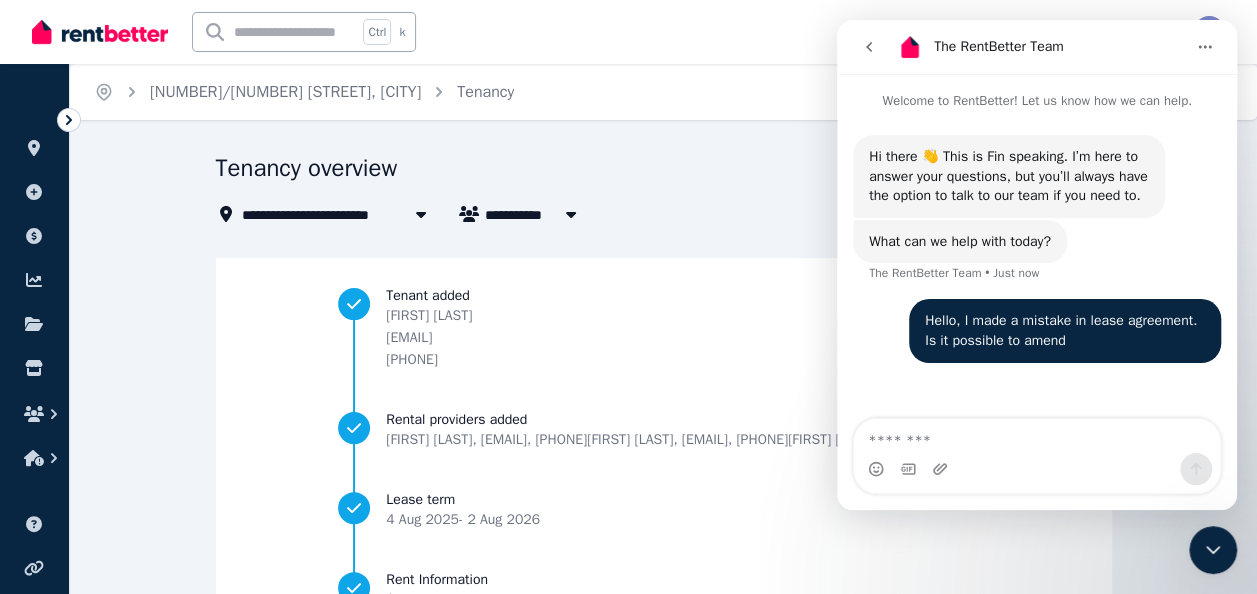 click on "Hello, I made a mistake in lease agreement. Is it possible to amend    •   Just now" at bounding box center (1037, 342) 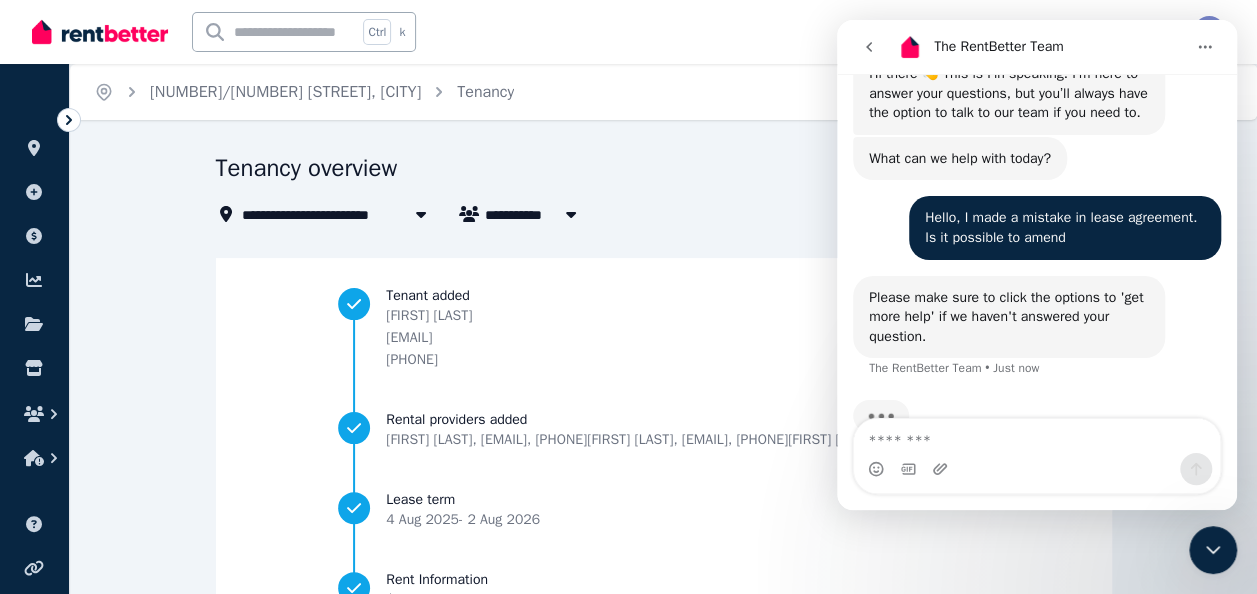 scroll, scrollTop: 148, scrollLeft: 0, axis: vertical 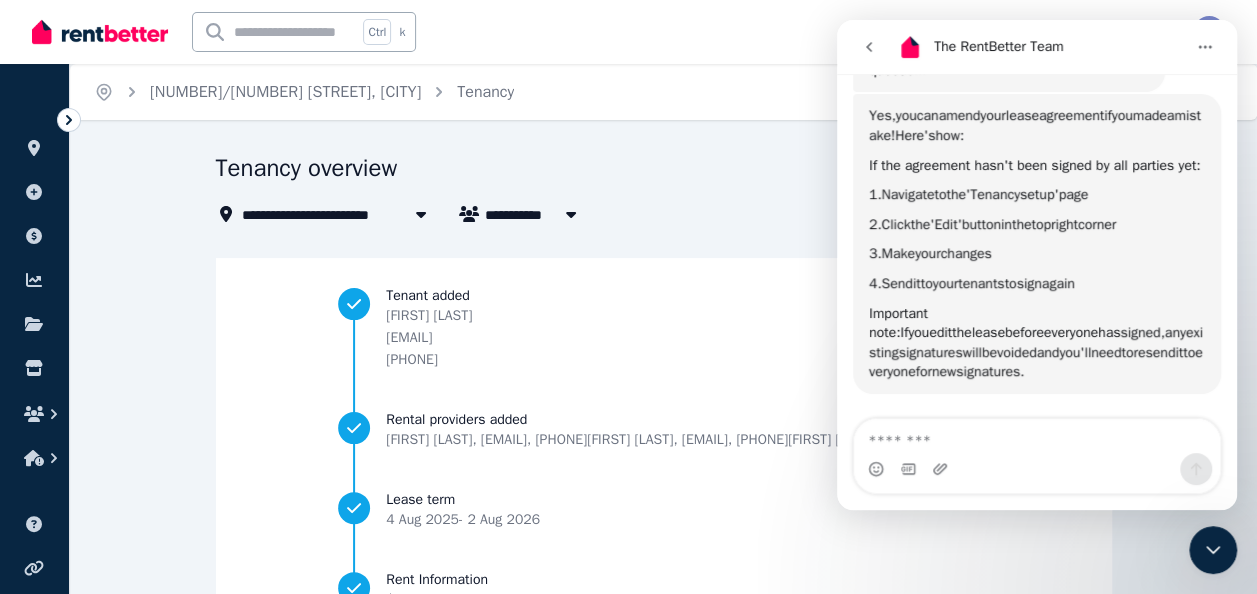 click at bounding box center [1037, 436] 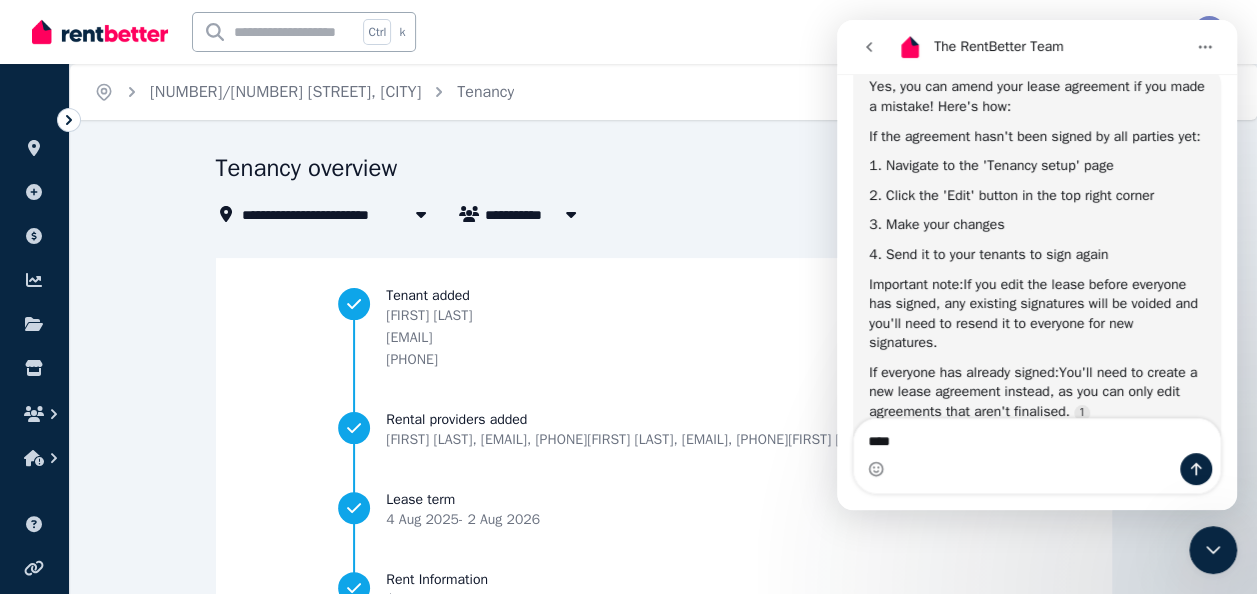 type on "***" 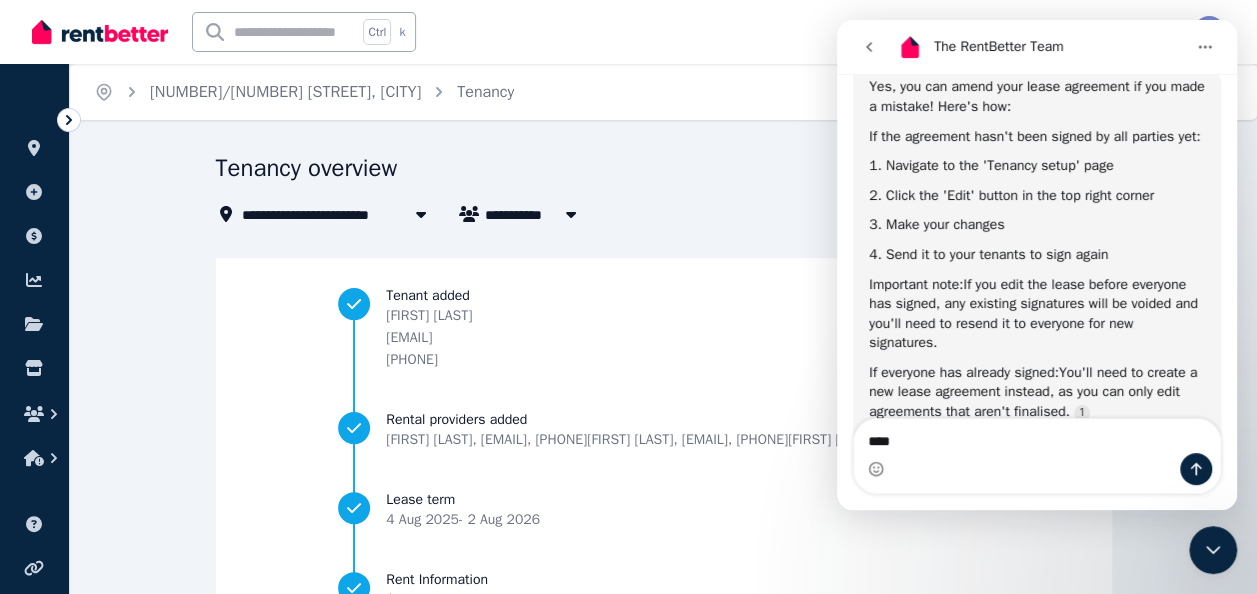 scroll, scrollTop: 2, scrollLeft: 0, axis: vertical 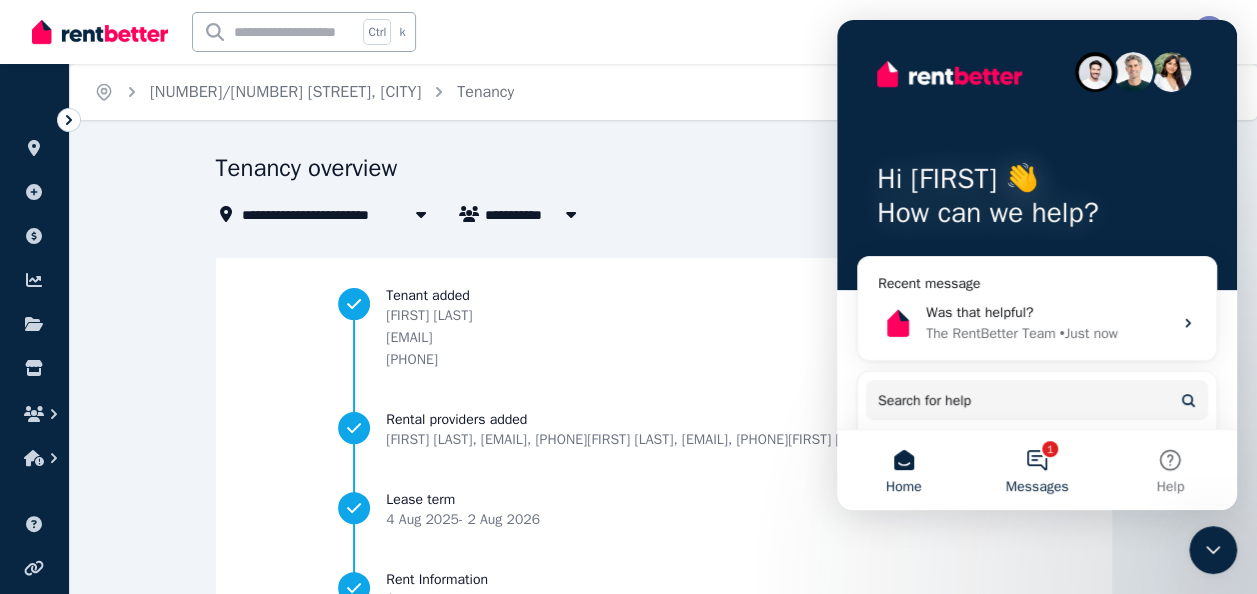 click on "1 Messages" at bounding box center (1036, 470) 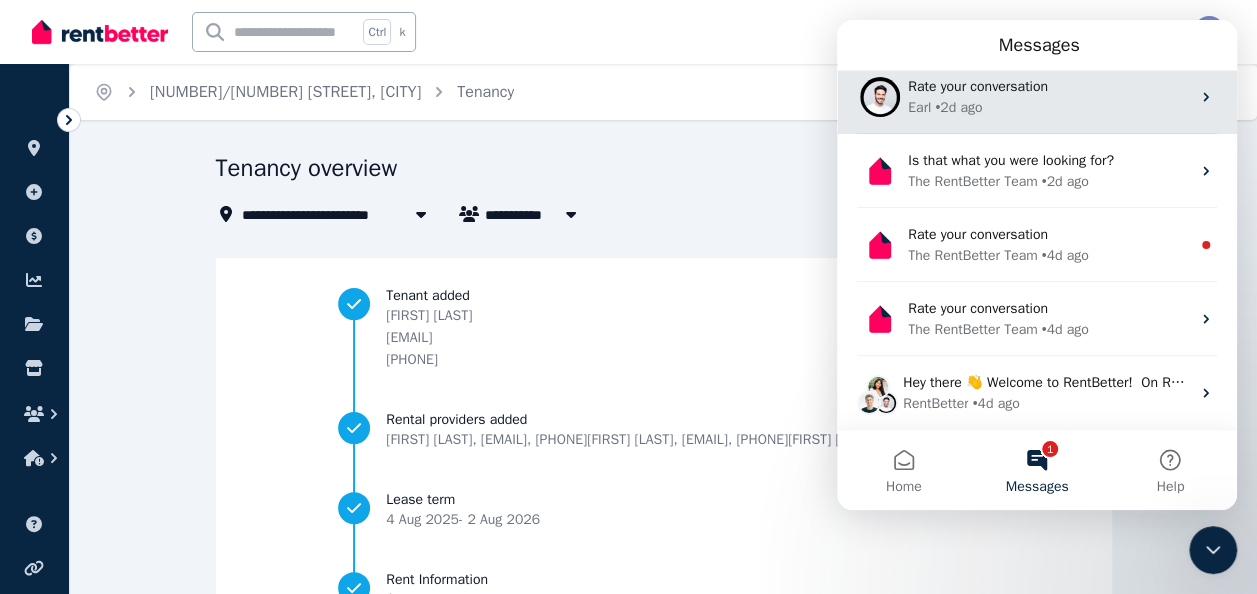 scroll, scrollTop: 0, scrollLeft: 0, axis: both 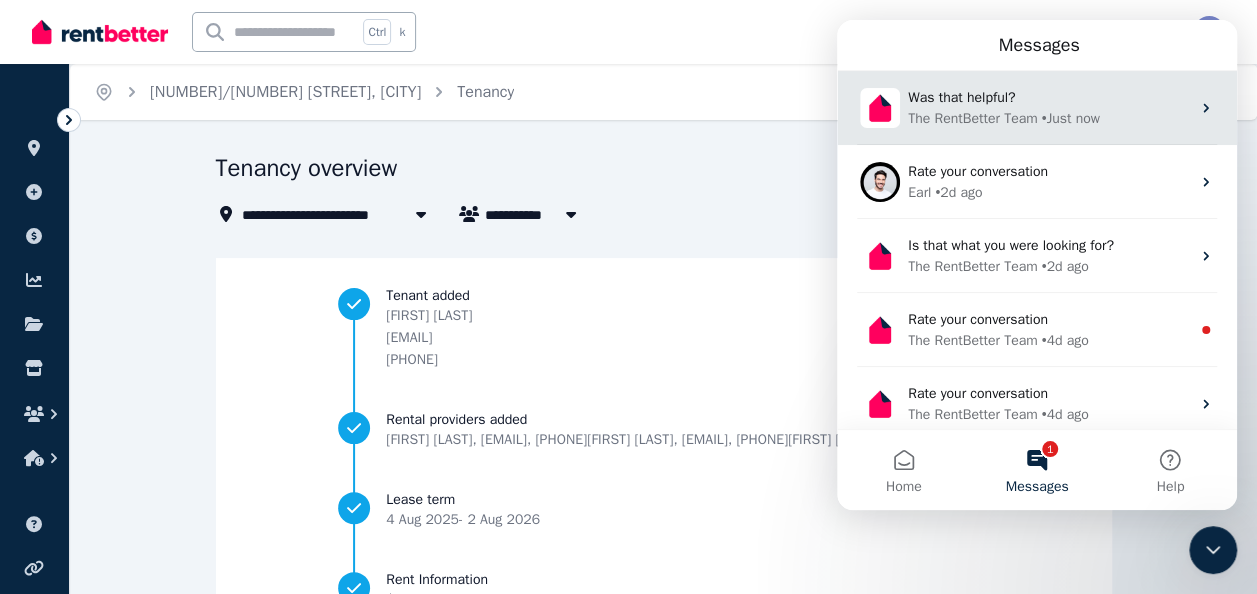 click on "The RentBetter Team" at bounding box center [972, 118] 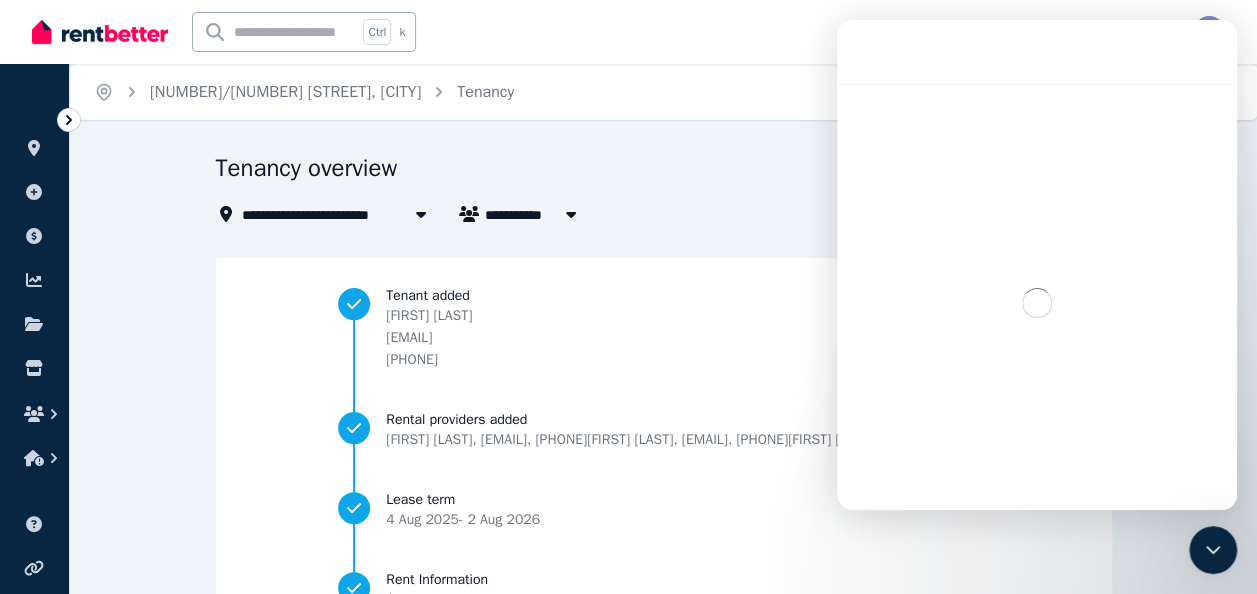 scroll, scrollTop: 3, scrollLeft: 0, axis: vertical 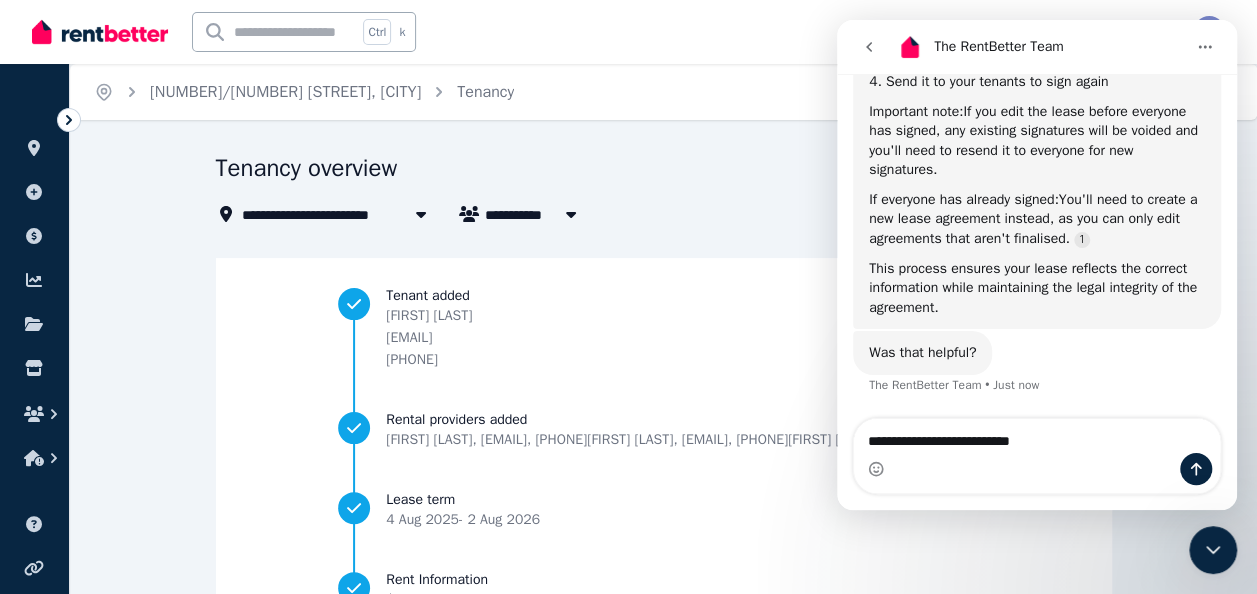 type on "**********" 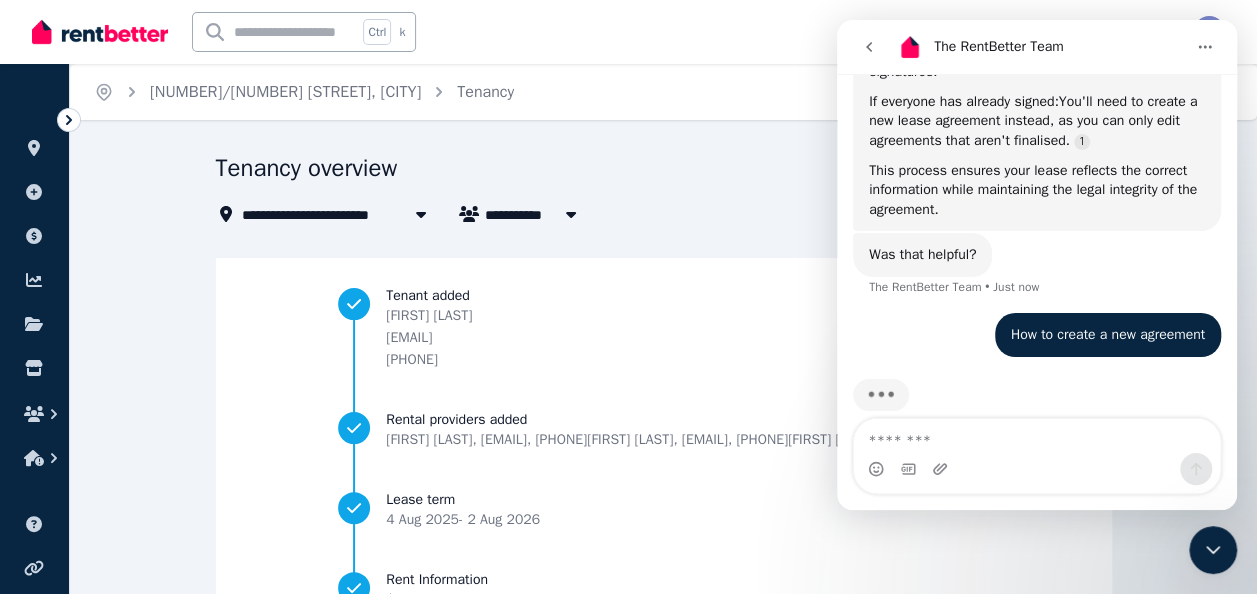 scroll, scrollTop: 712, scrollLeft: 0, axis: vertical 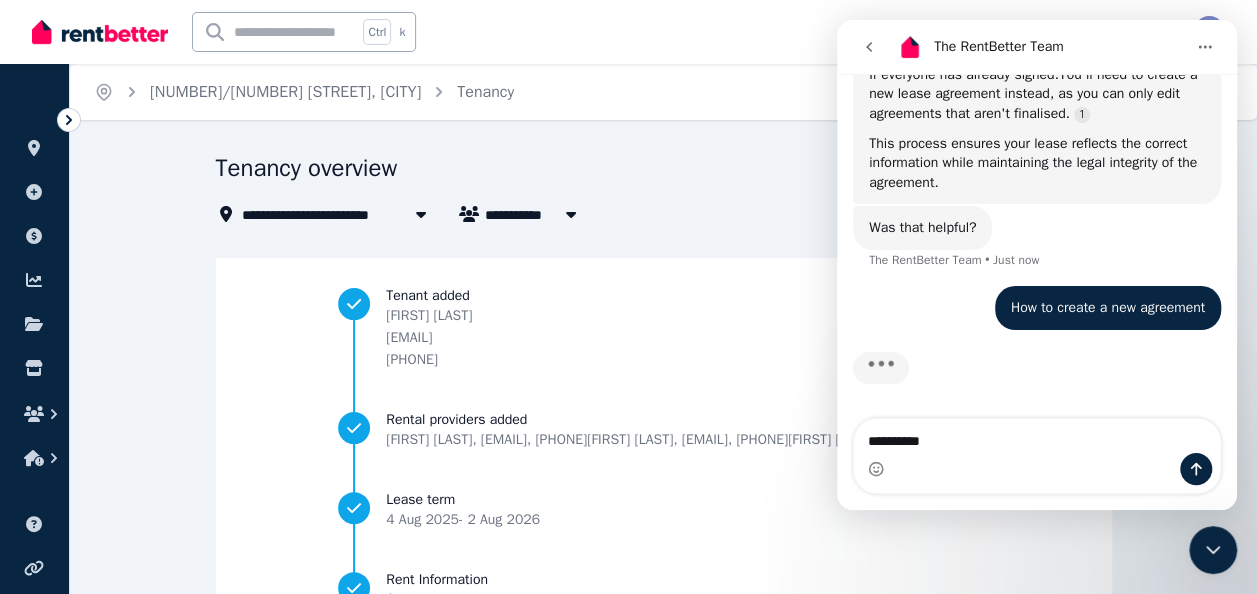 type on "**********" 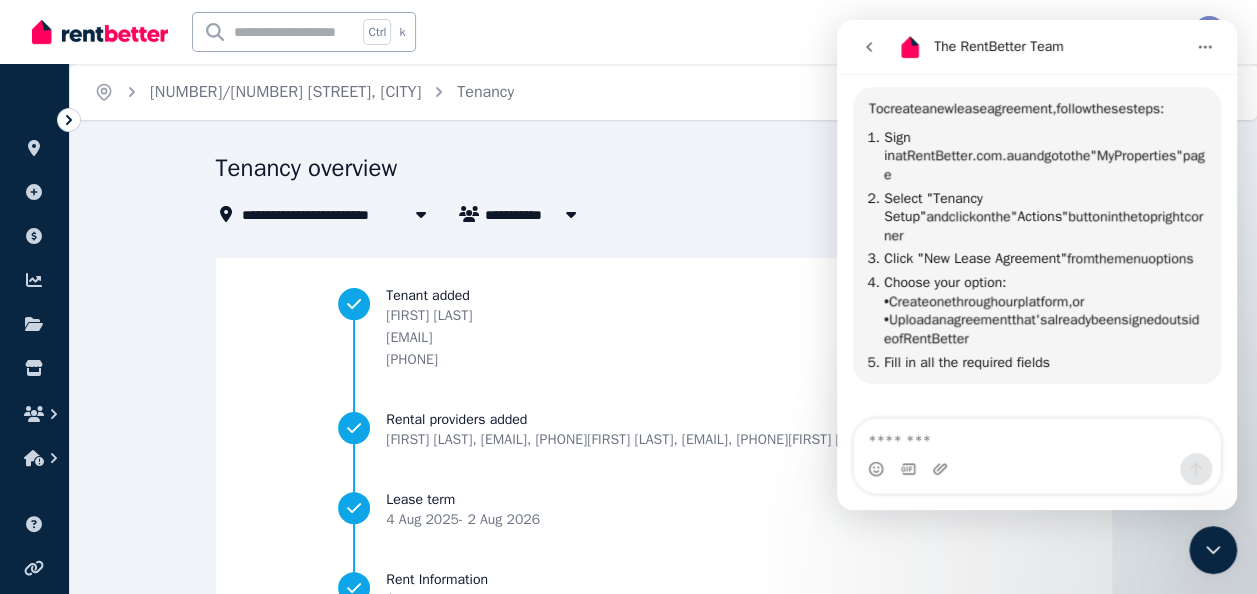 scroll, scrollTop: 967, scrollLeft: 0, axis: vertical 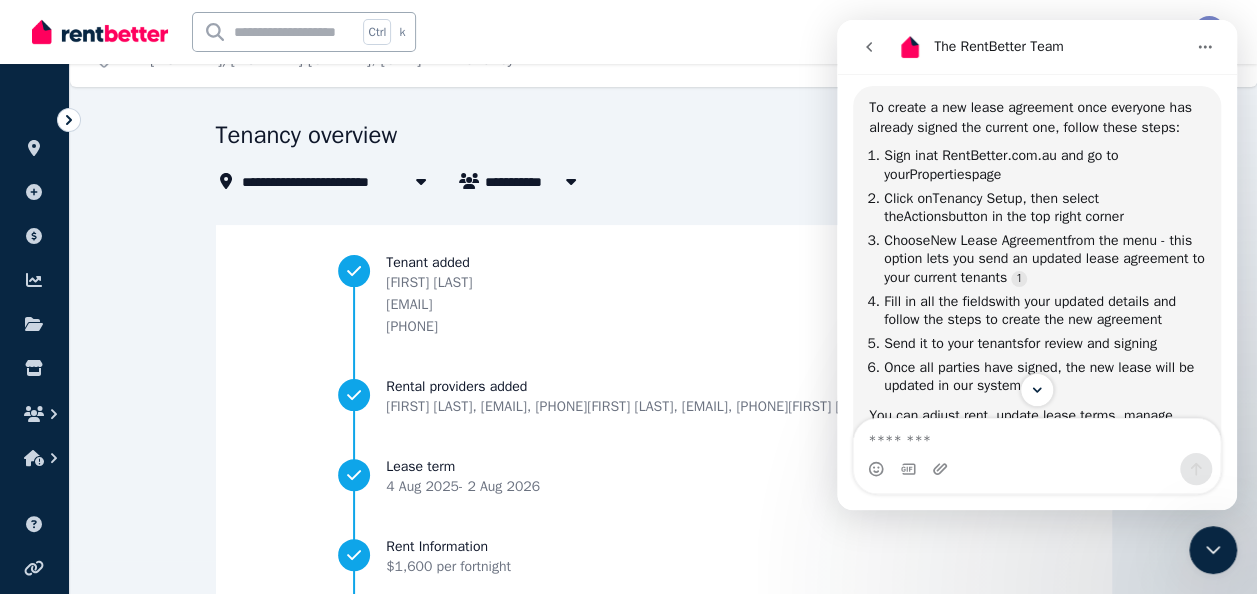 type 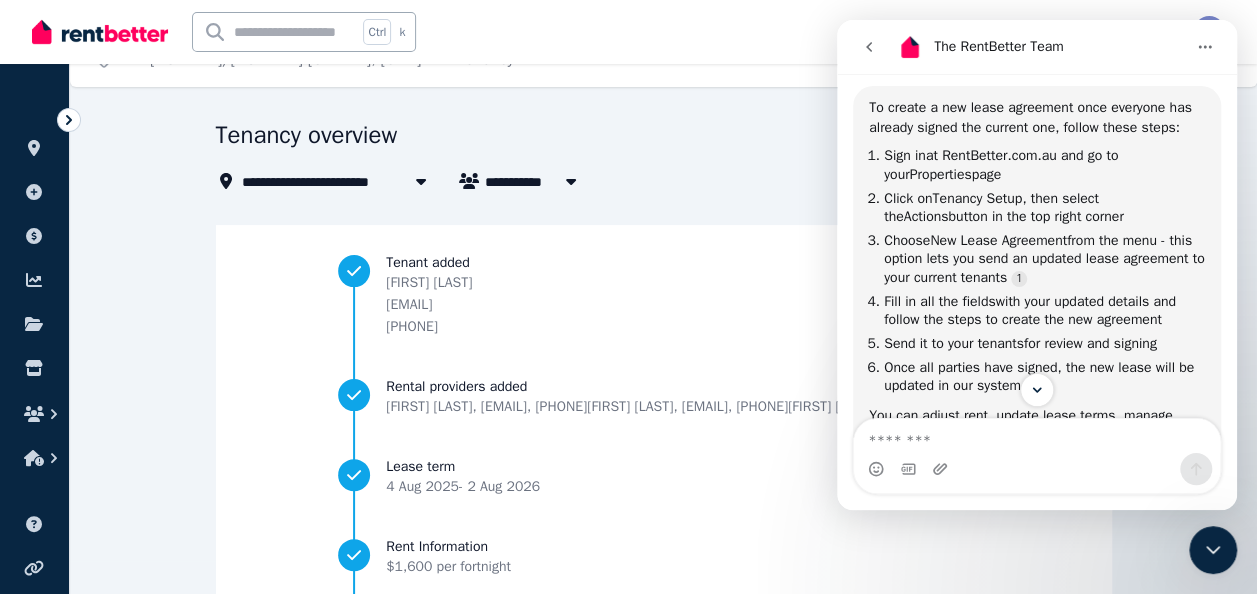 click on "Tenancy overview" at bounding box center [582, 138] 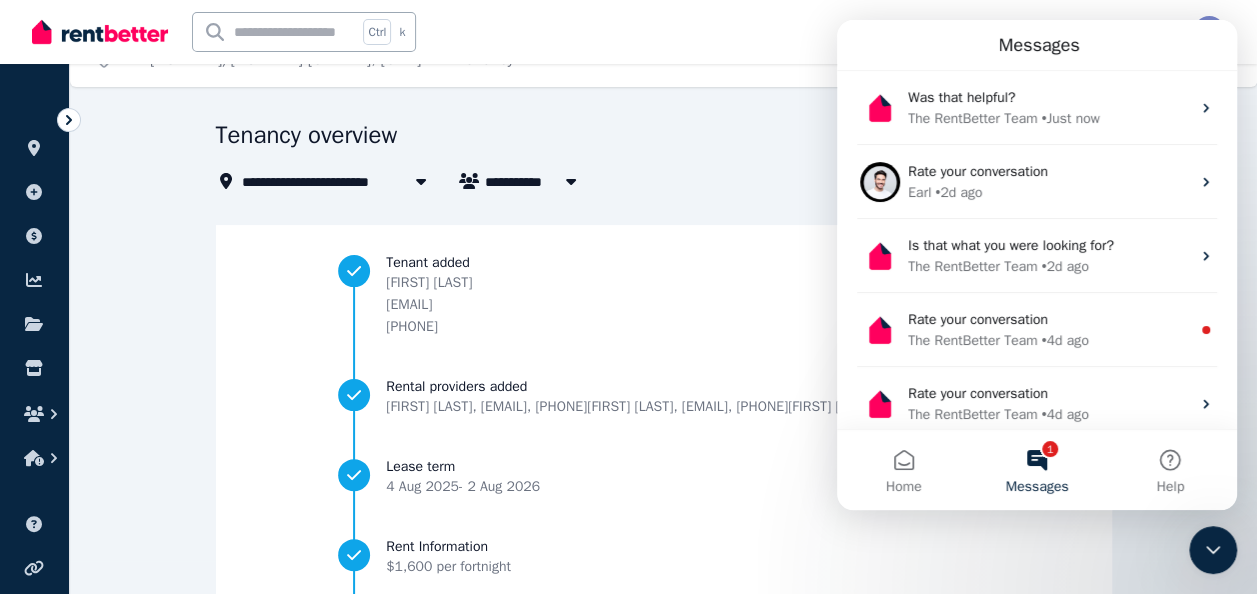 scroll, scrollTop: 959, scrollLeft: 0, axis: vertical 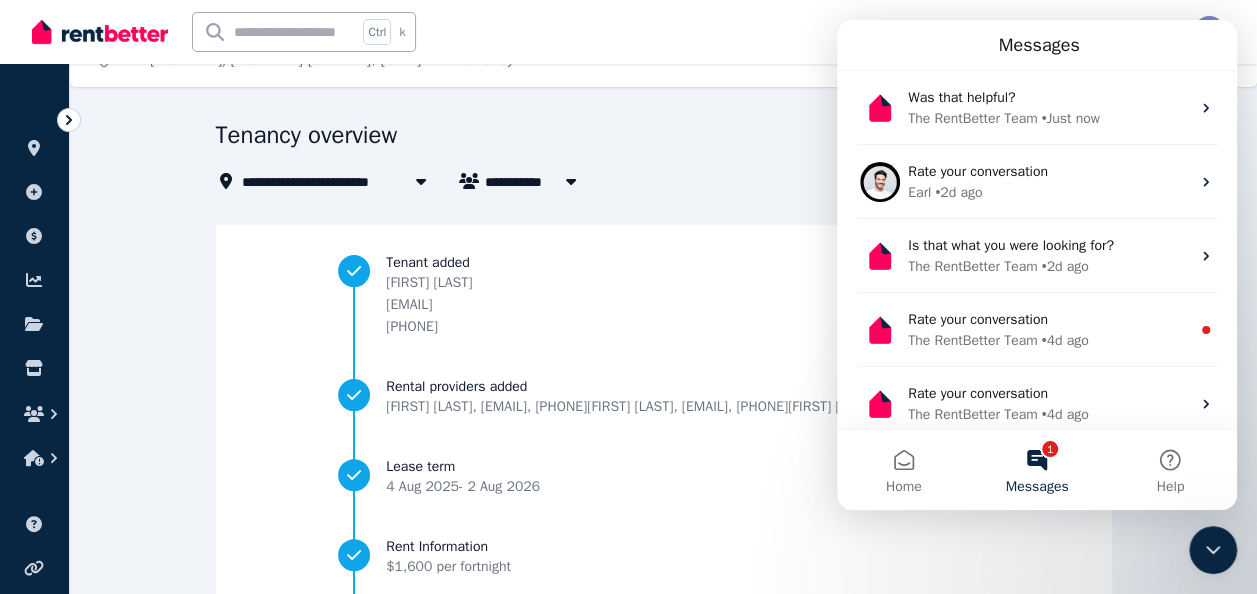 click 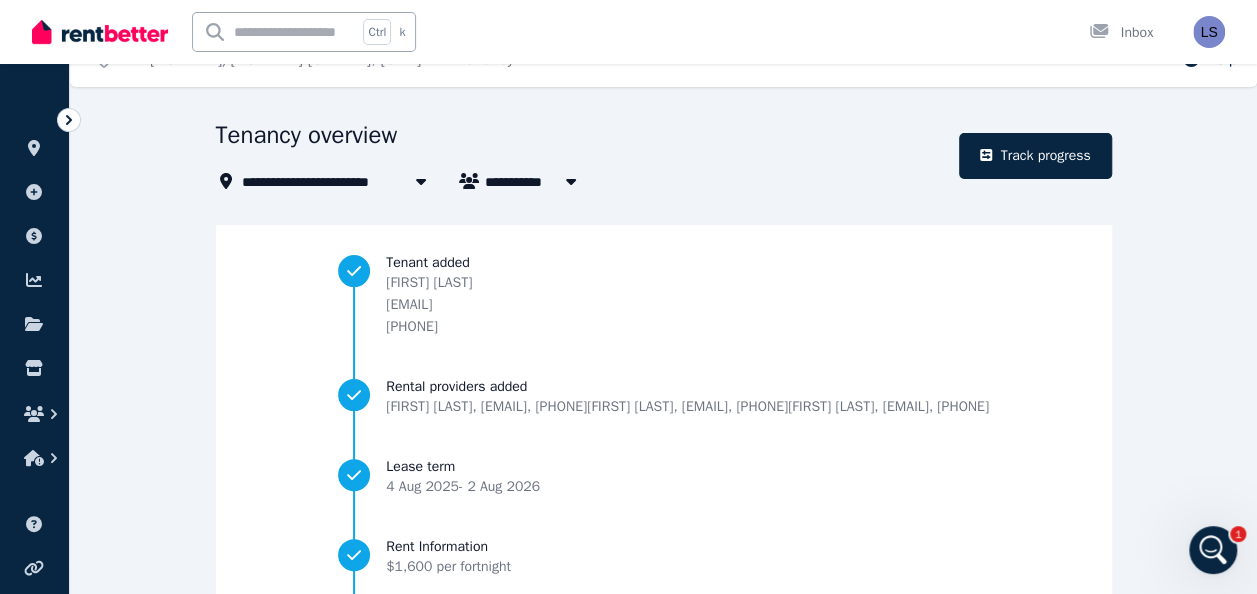 scroll, scrollTop: 0, scrollLeft: 0, axis: both 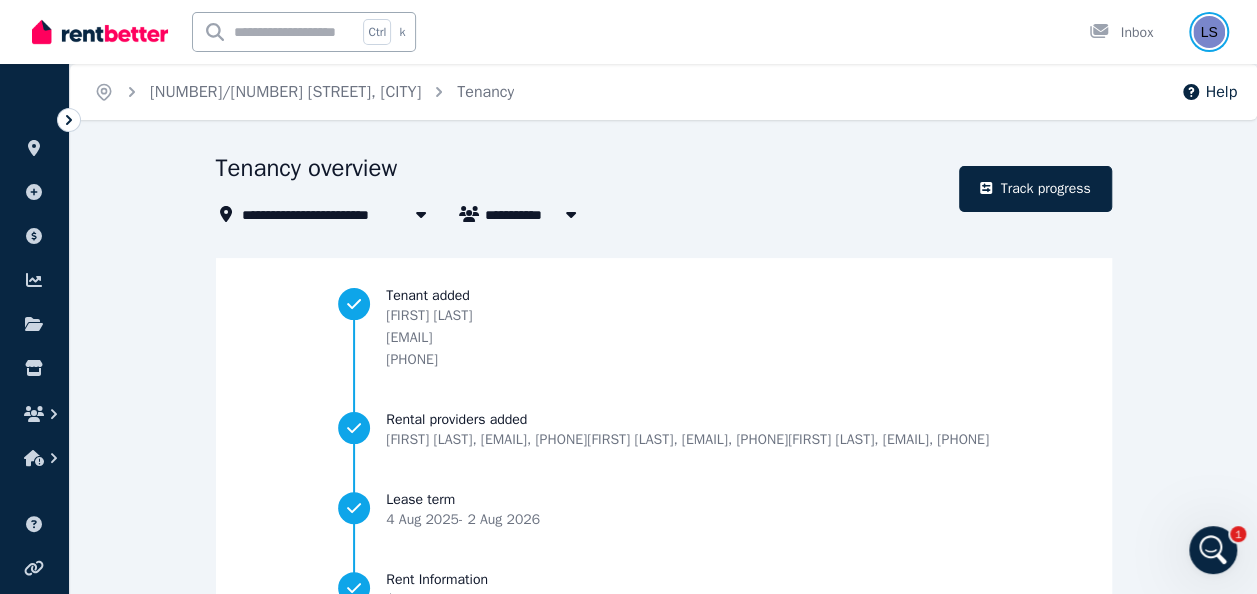 click at bounding box center [1209, 32] 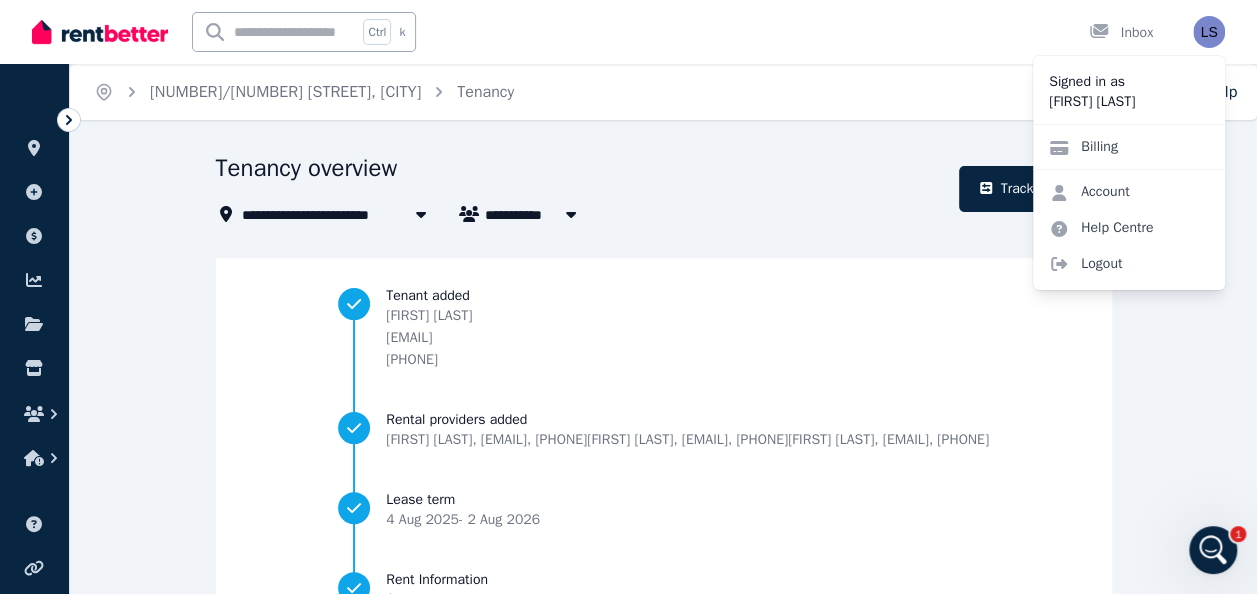 click 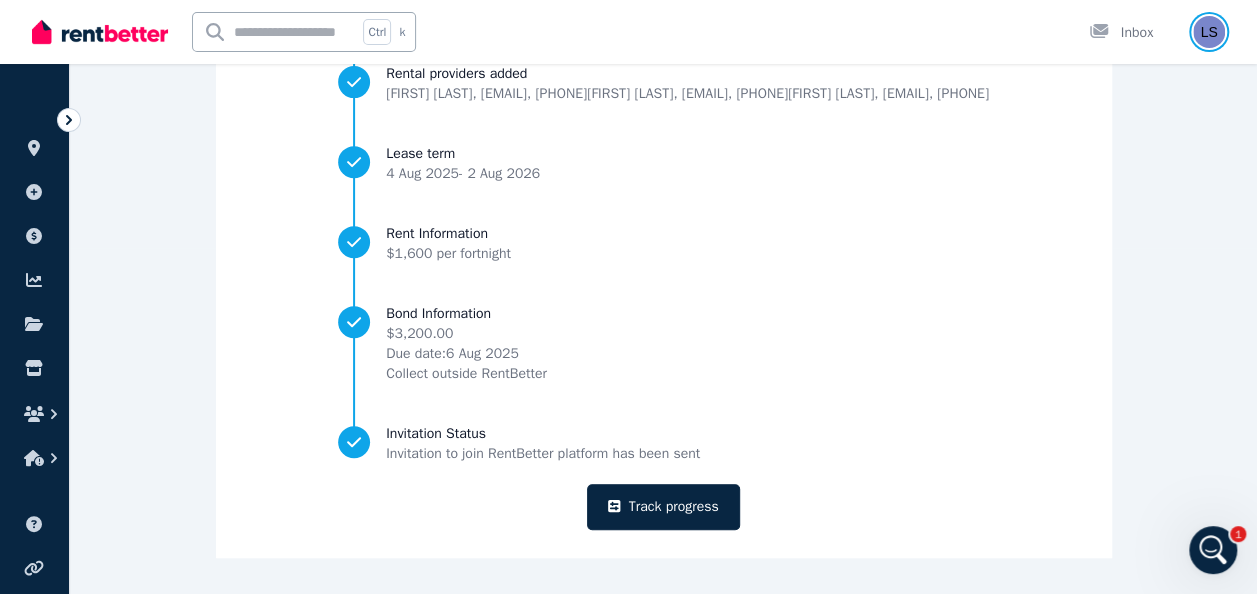 scroll, scrollTop: 0, scrollLeft: 0, axis: both 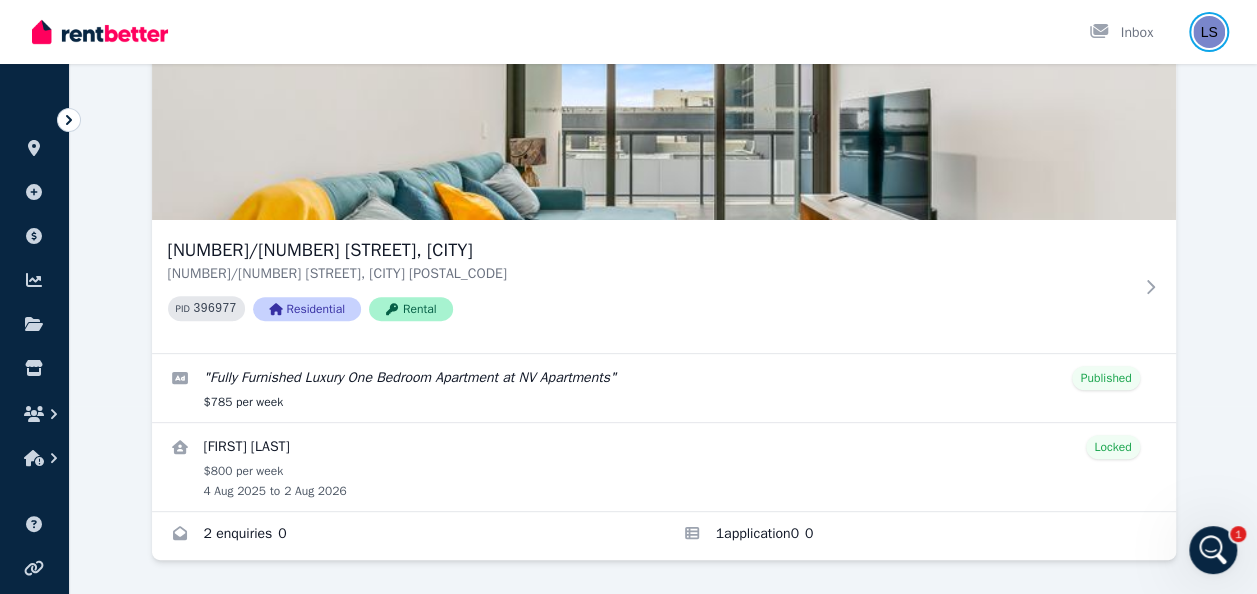 click at bounding box center (1209, 32) 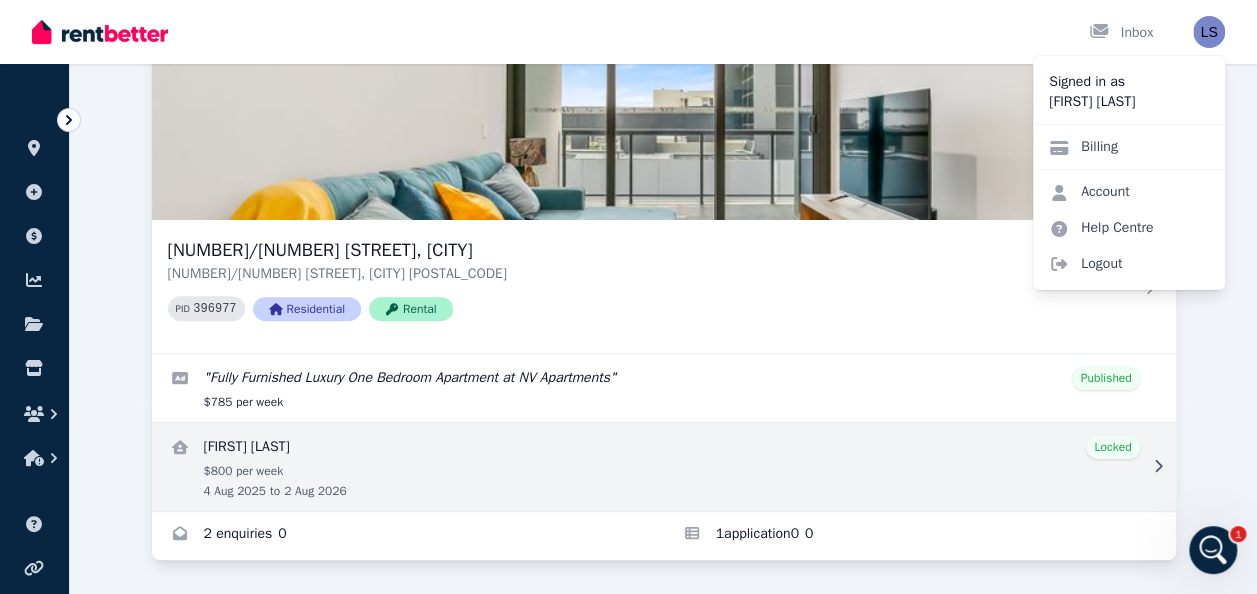 click at bounding box center [664, 467] 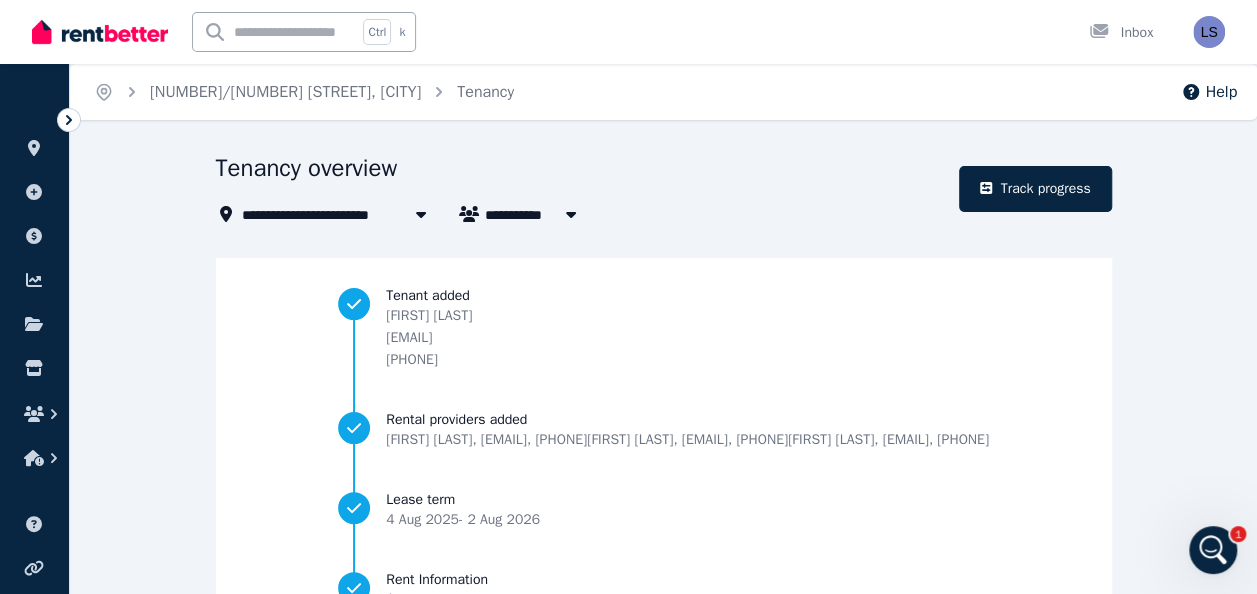 click 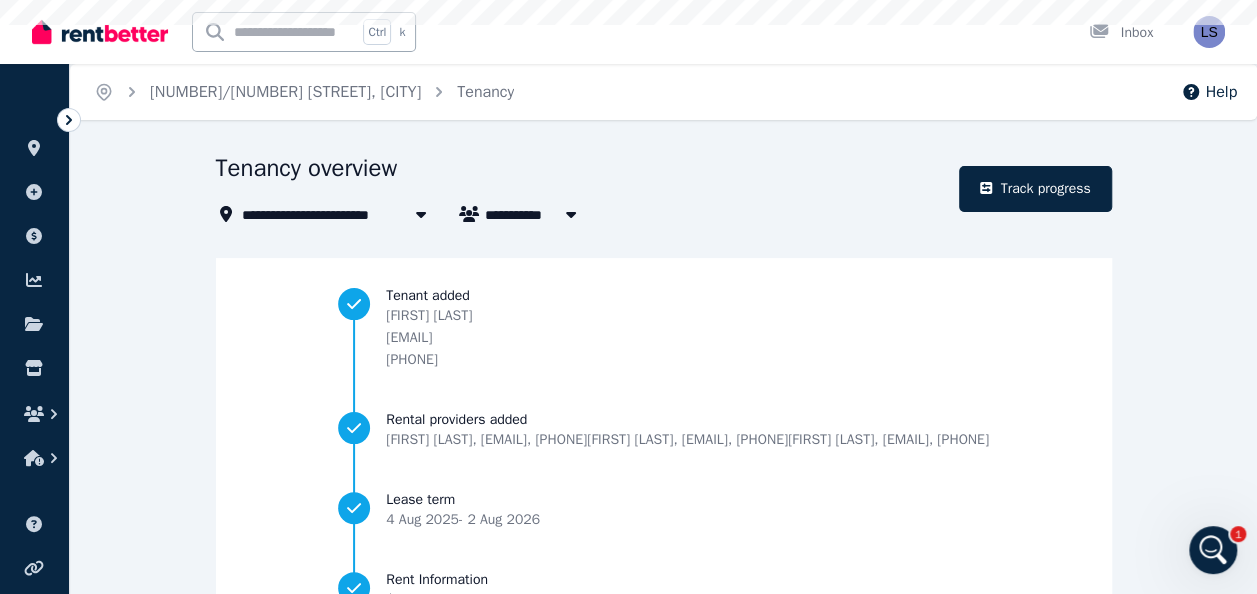click on "**********" at bounding box center [628, 297] 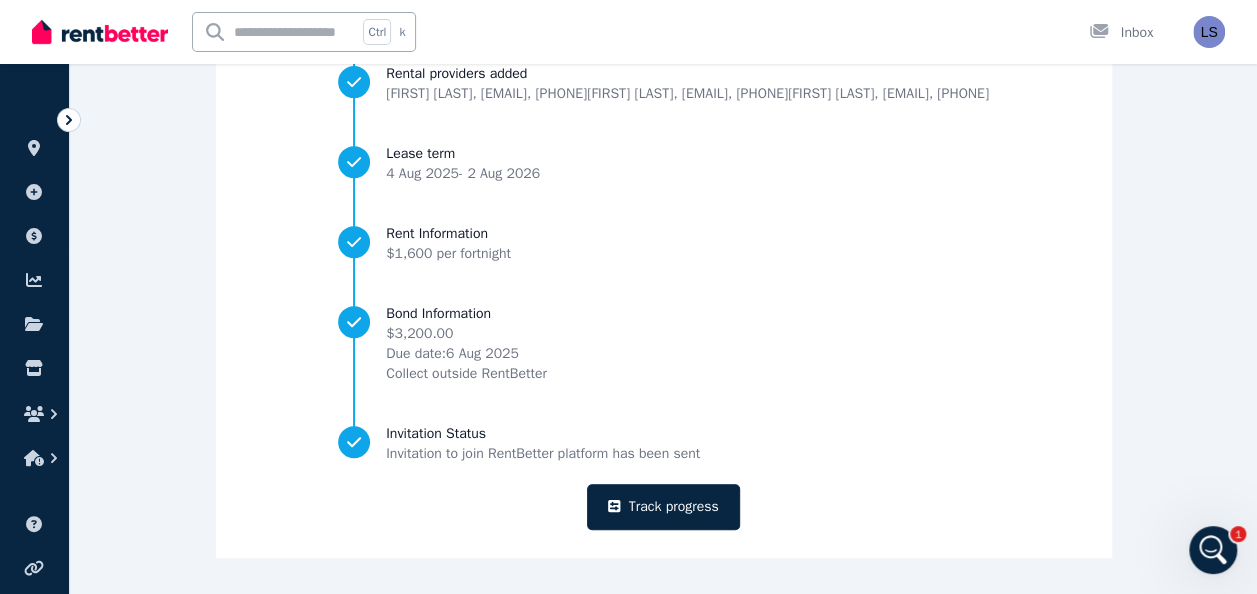 scroll, scrollTop: 0, scrollLeft: 0, axis: both 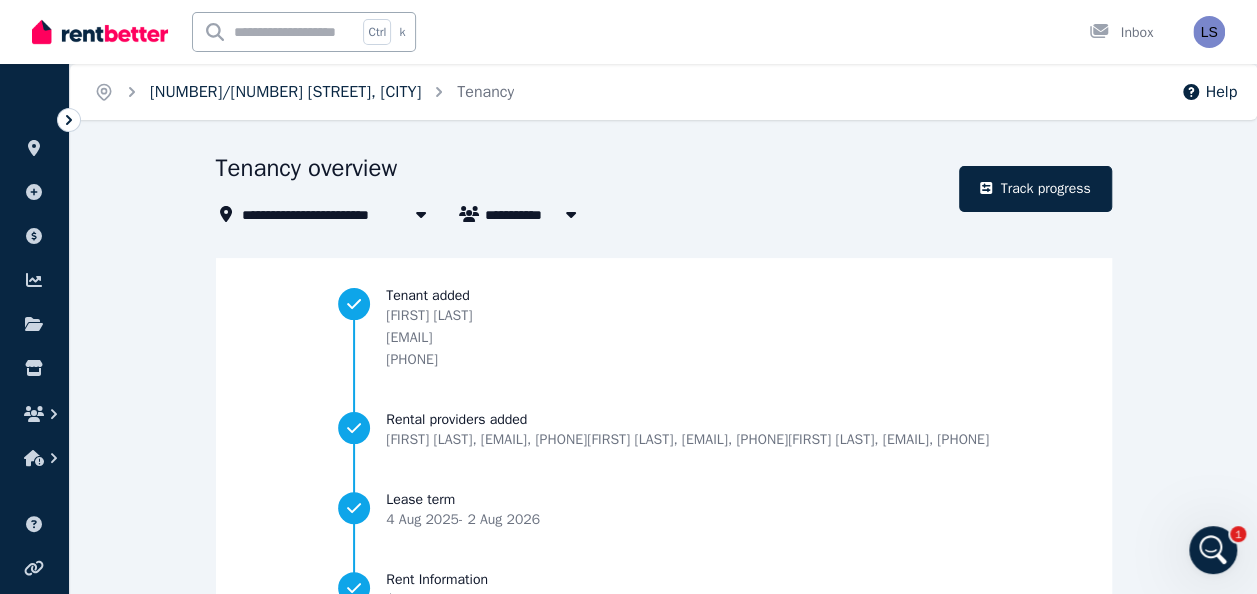 click on "[NUMBER]/[NUMBER] [STREET], [CITY]" at bounding box center [285, 92] 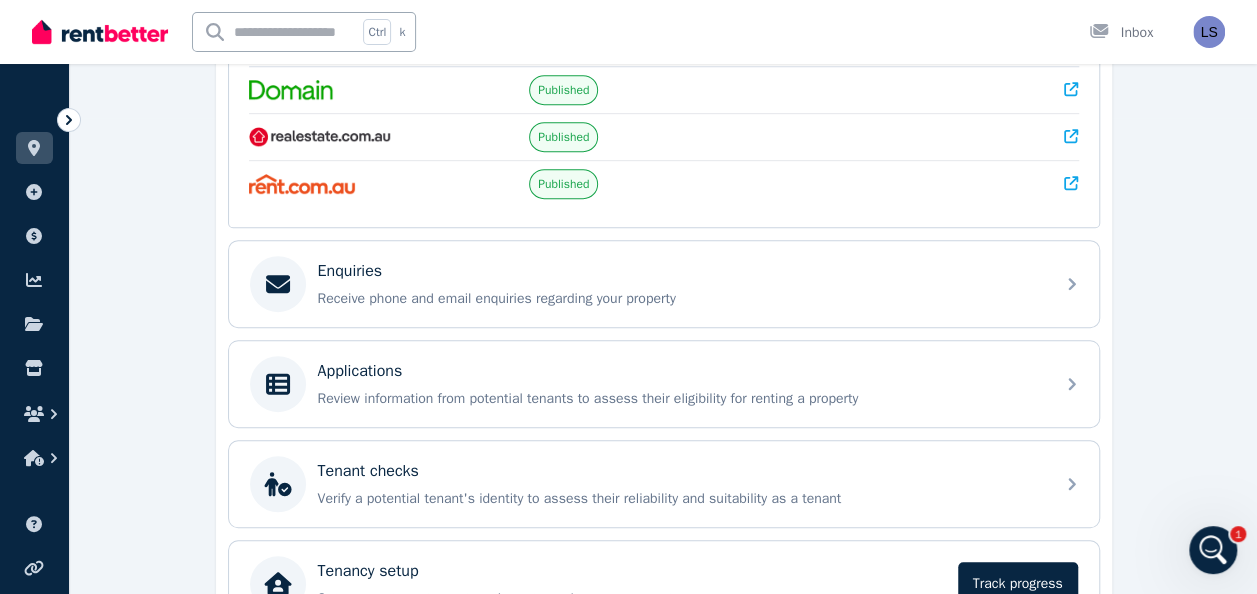 scroll, scrollTop: 637, scrollLeft: 0, axis: vertical 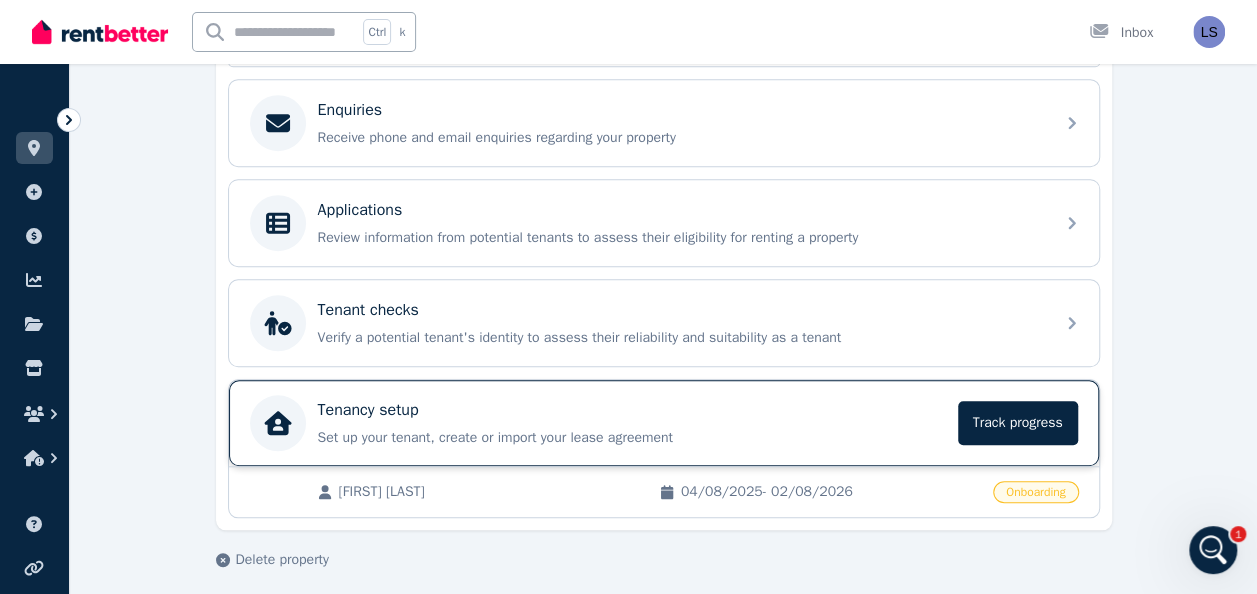 click on "Tenancy setup Set up your tenant, create or import your lease agreement Track progress" at bounding box center (632, 423) 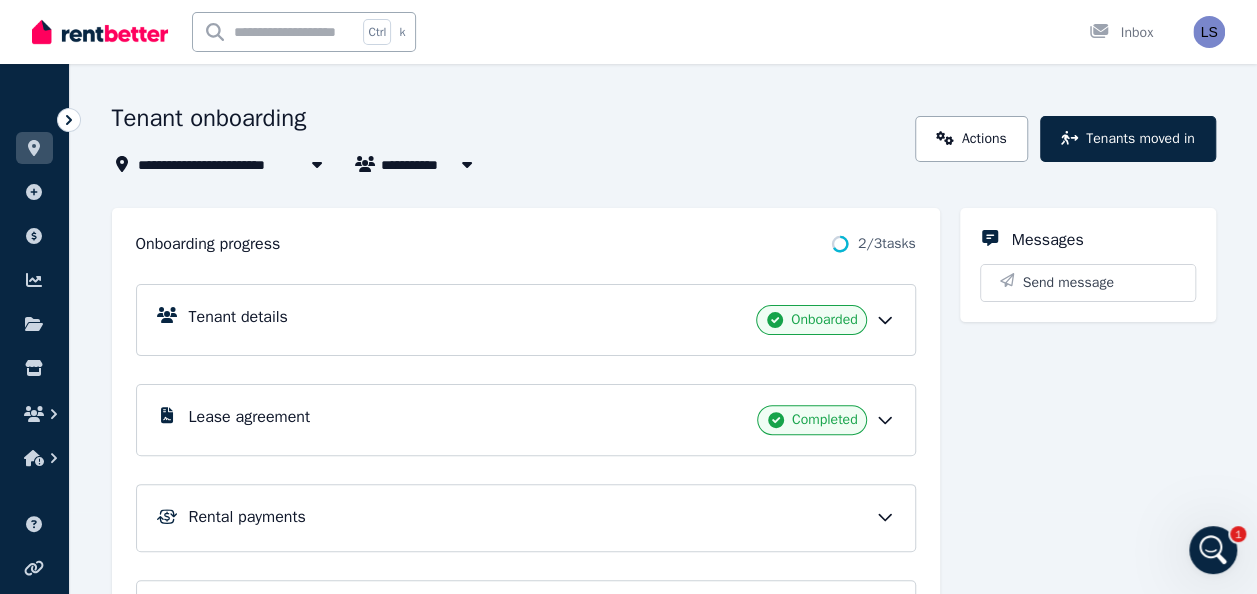 scroll, scrollTop: 87, scrollLeft: 0, axis: vertical 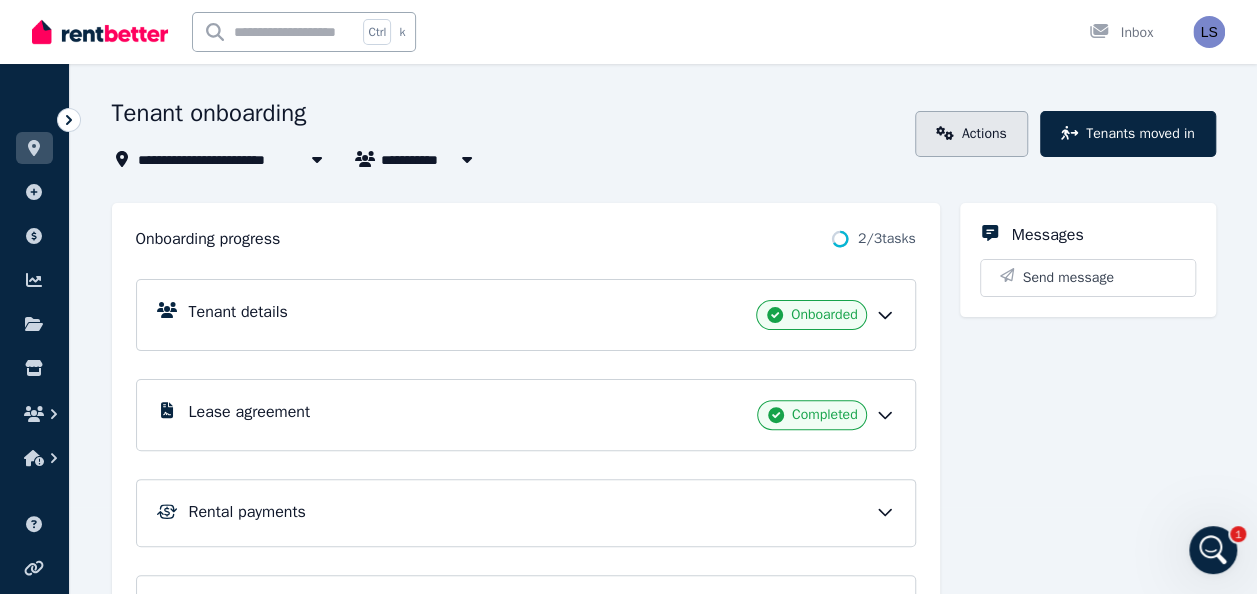 click on "Actions" at bounding box center [971, 134] 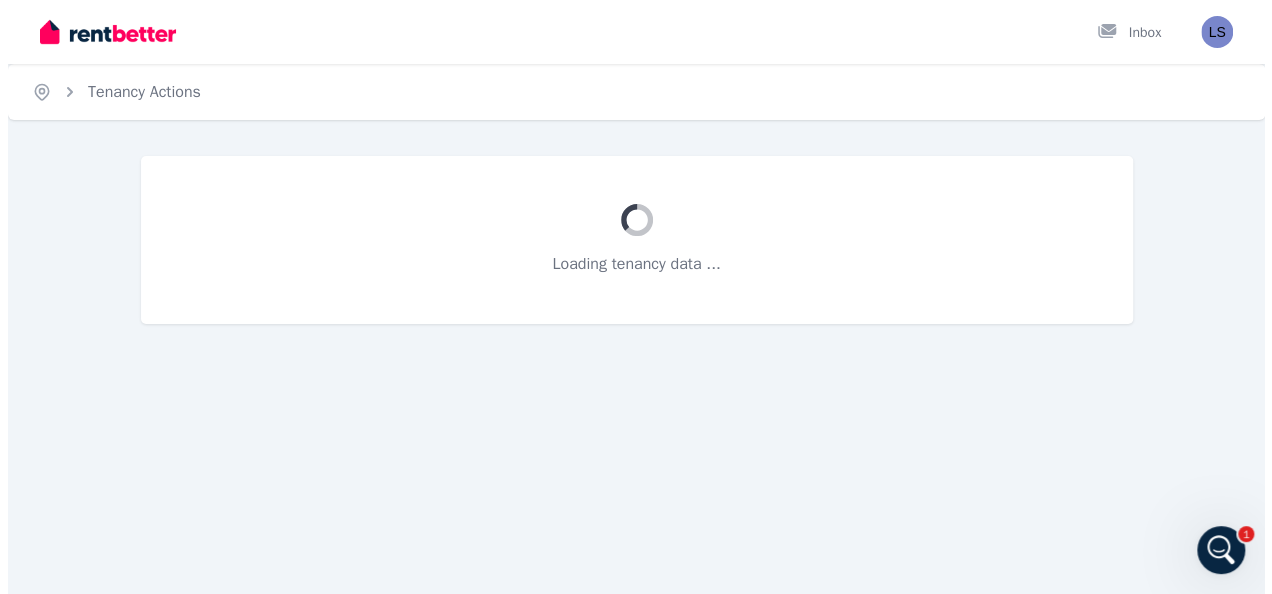 scroll, scrollTop: 0, scrollLeft: 0, axis: both 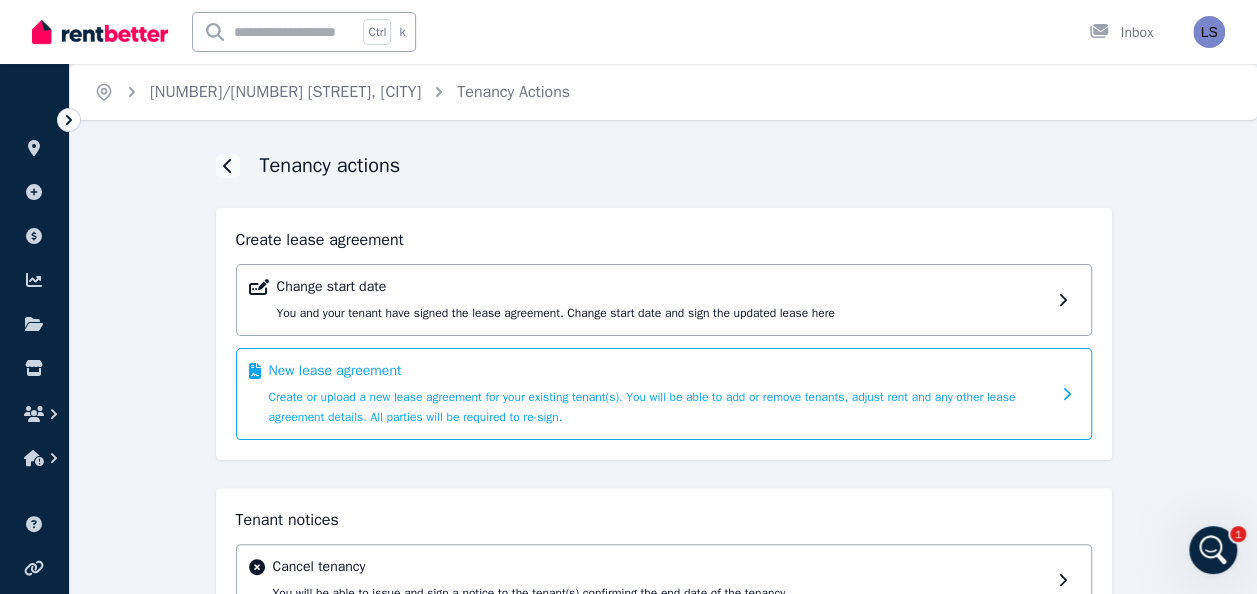 click on "Create or upload a new lease agreement for your existing tenant(s). You will be able to add or remove tenants, adjust rent and any other lease agreement details. All parties will be required to re-sign." at bounding box center [642, 407] 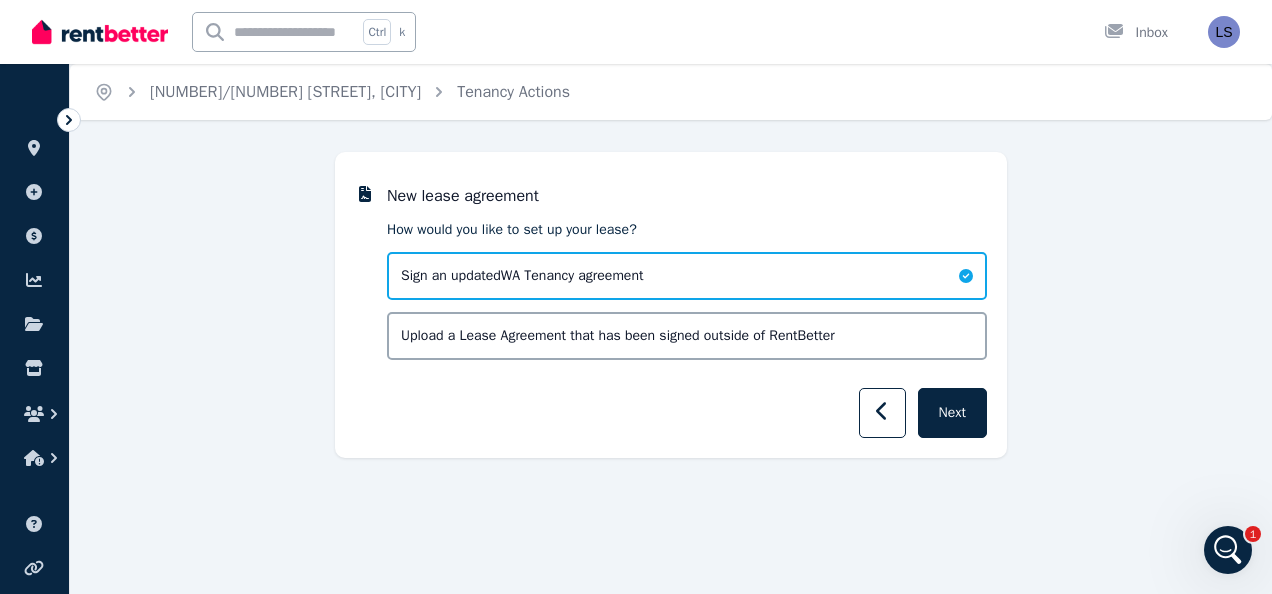 click on "Sign an updated  WA Tenancy agreement" at bounding box center (522, 276) 